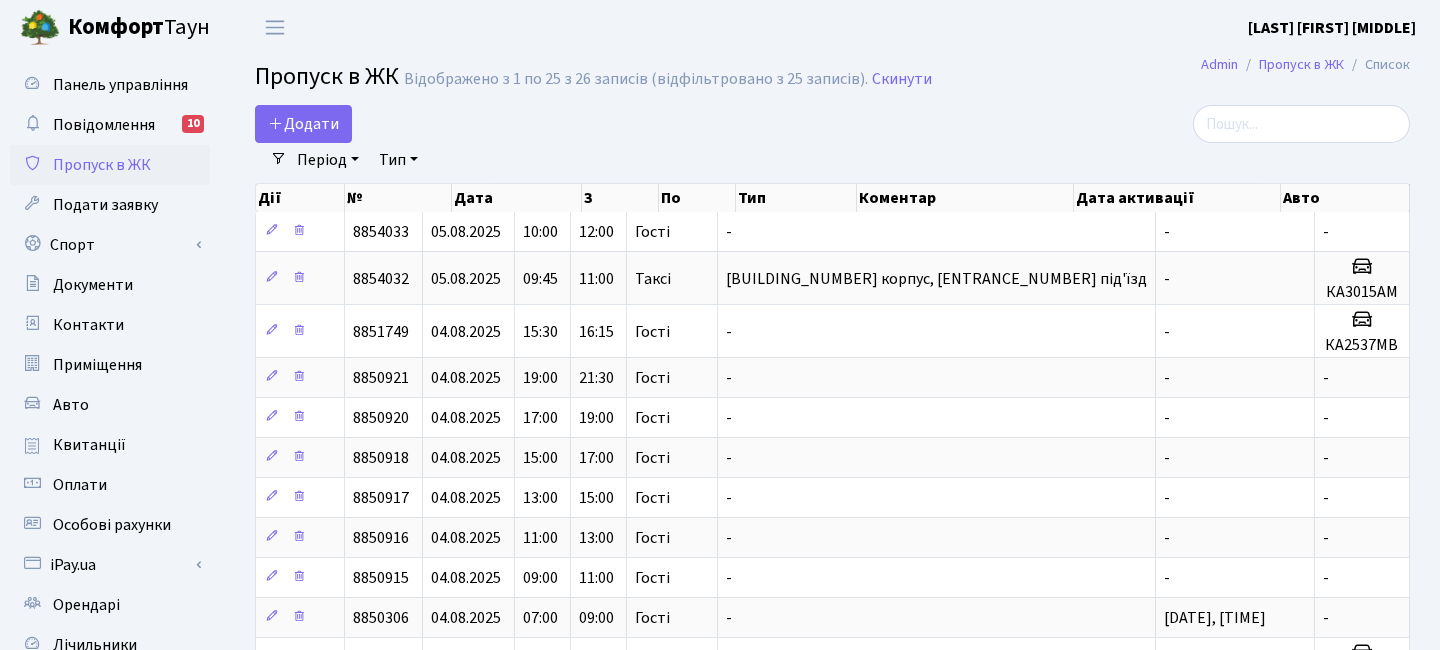 select on "25" 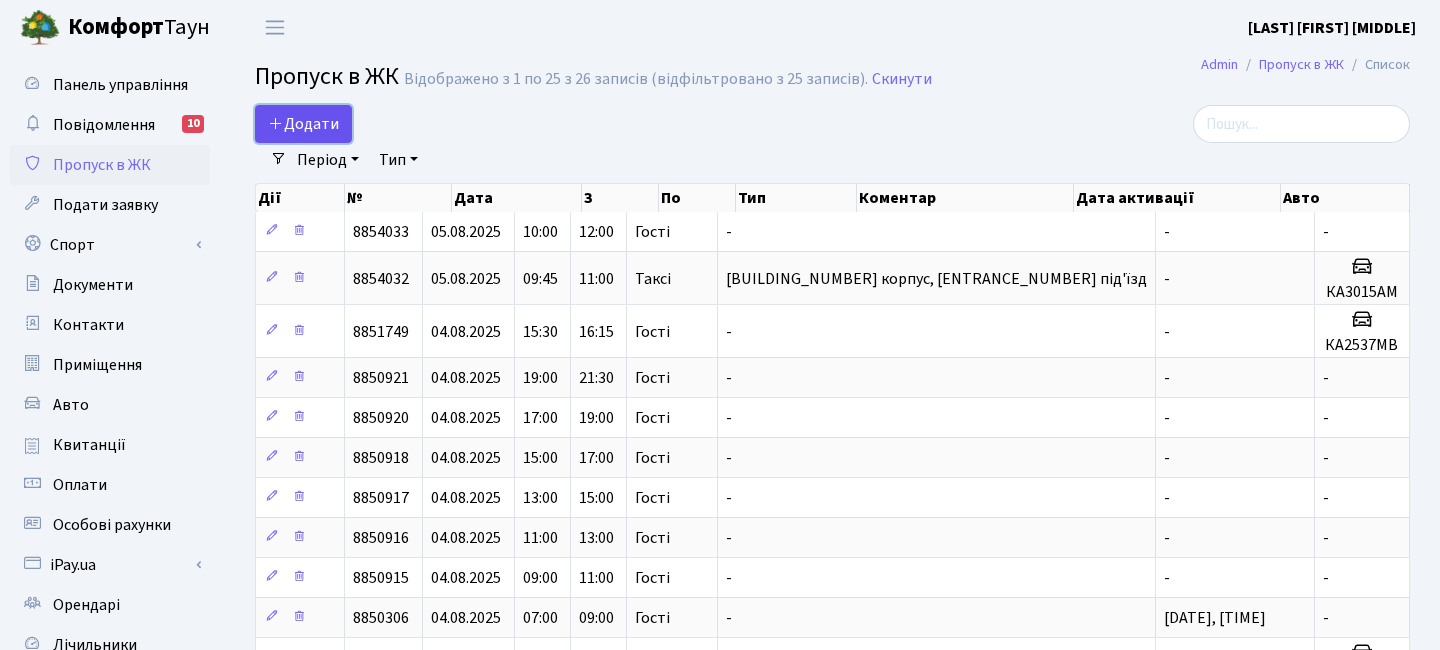 click on "Додати" at bounding box center [303, 124] 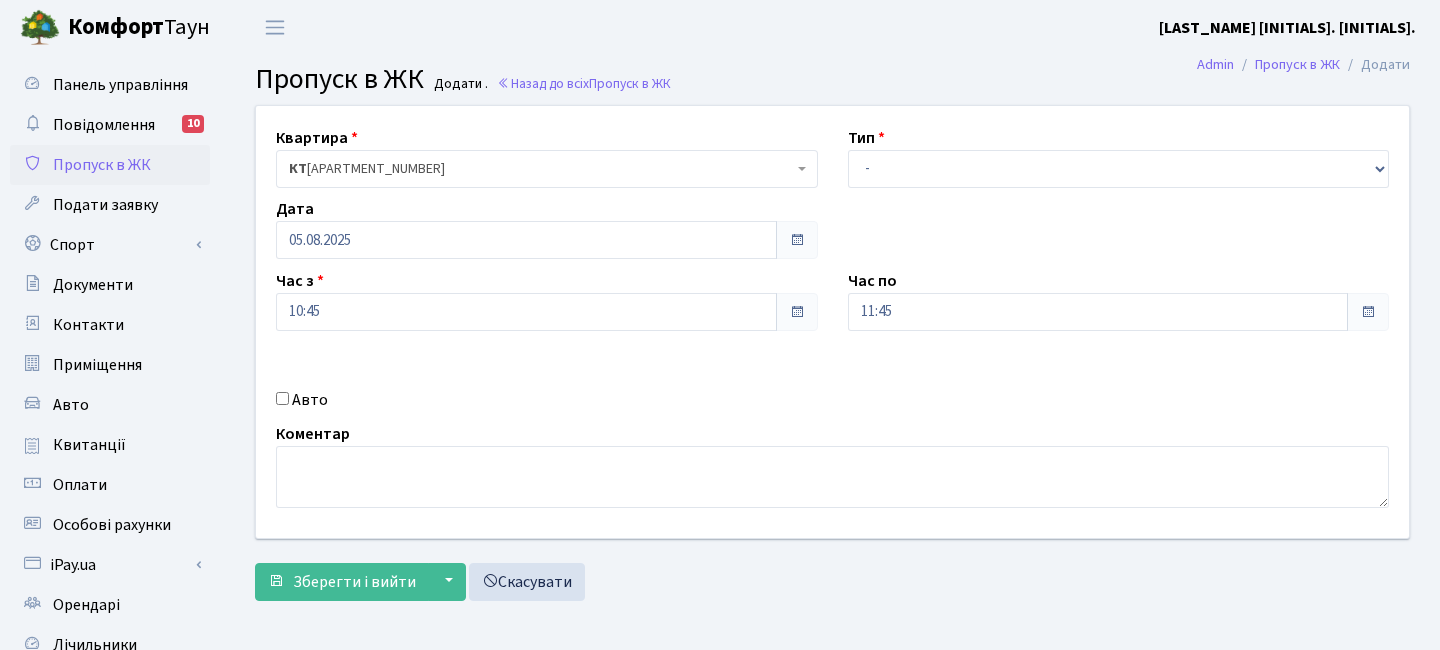 scroll, scrollTop: 0, scrollLeft: 0, axis: both 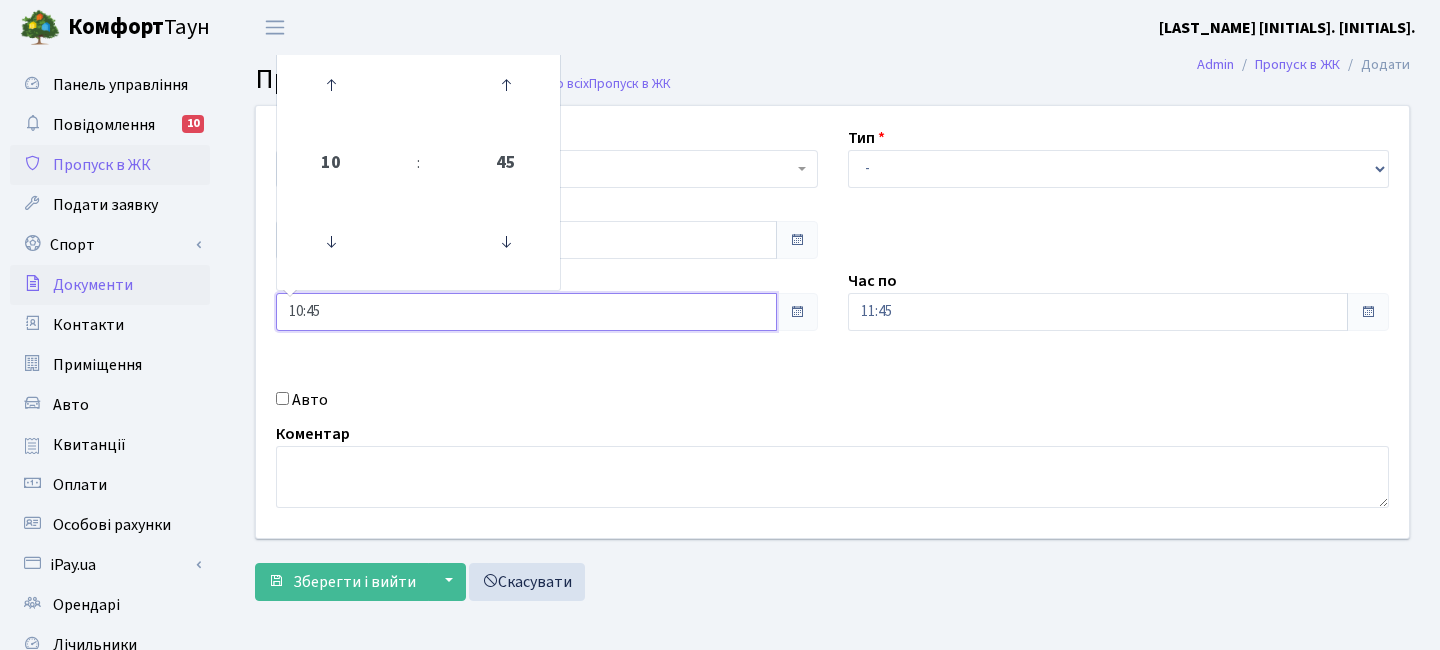 drag, startPoint x: 332, startPoint y: 312, endPoint x: 202, endPoint y: 287, distance: 132.38202 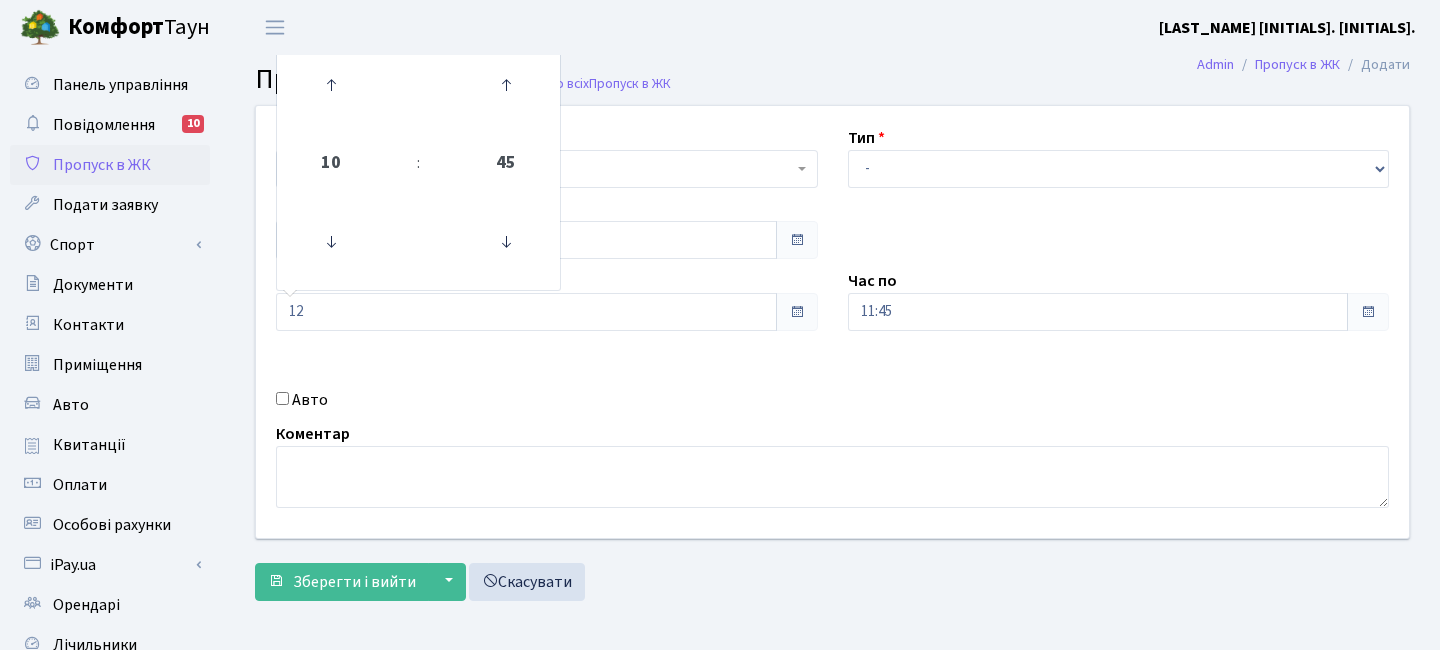 type on "12:00" 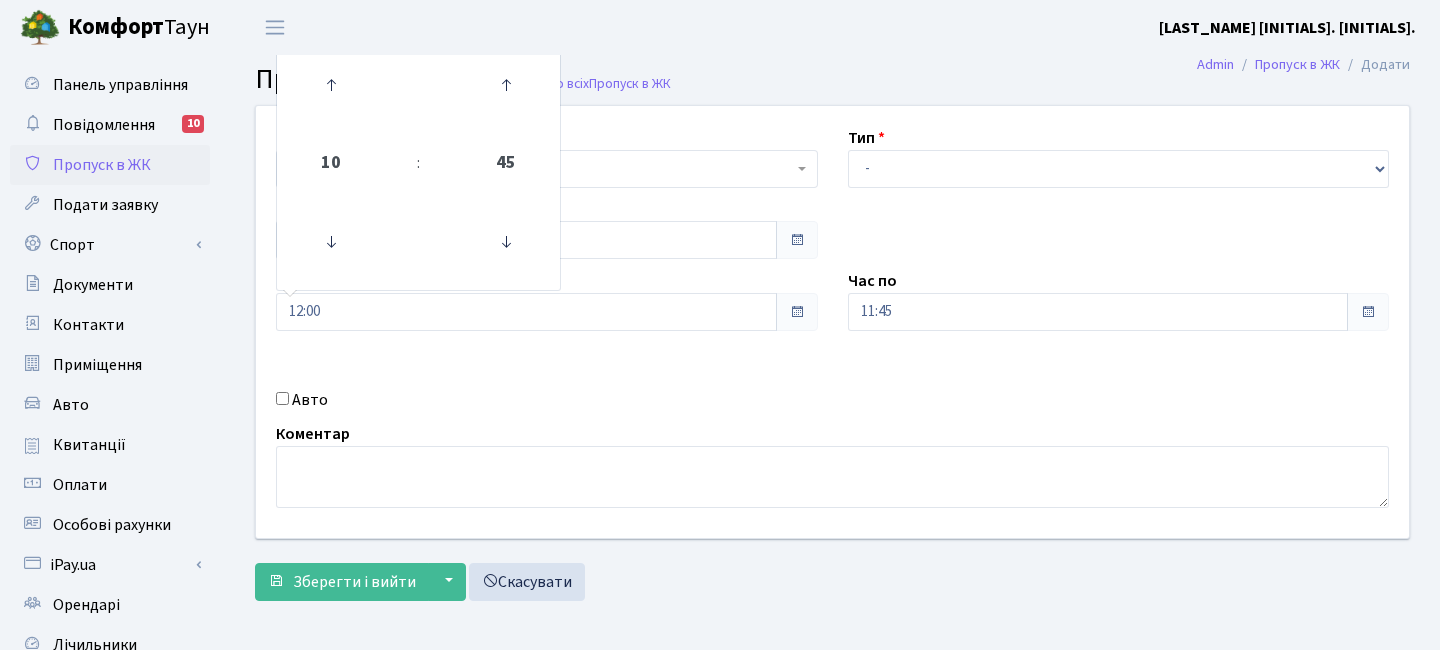 click on "Авто" at bounding box center (547, 400) 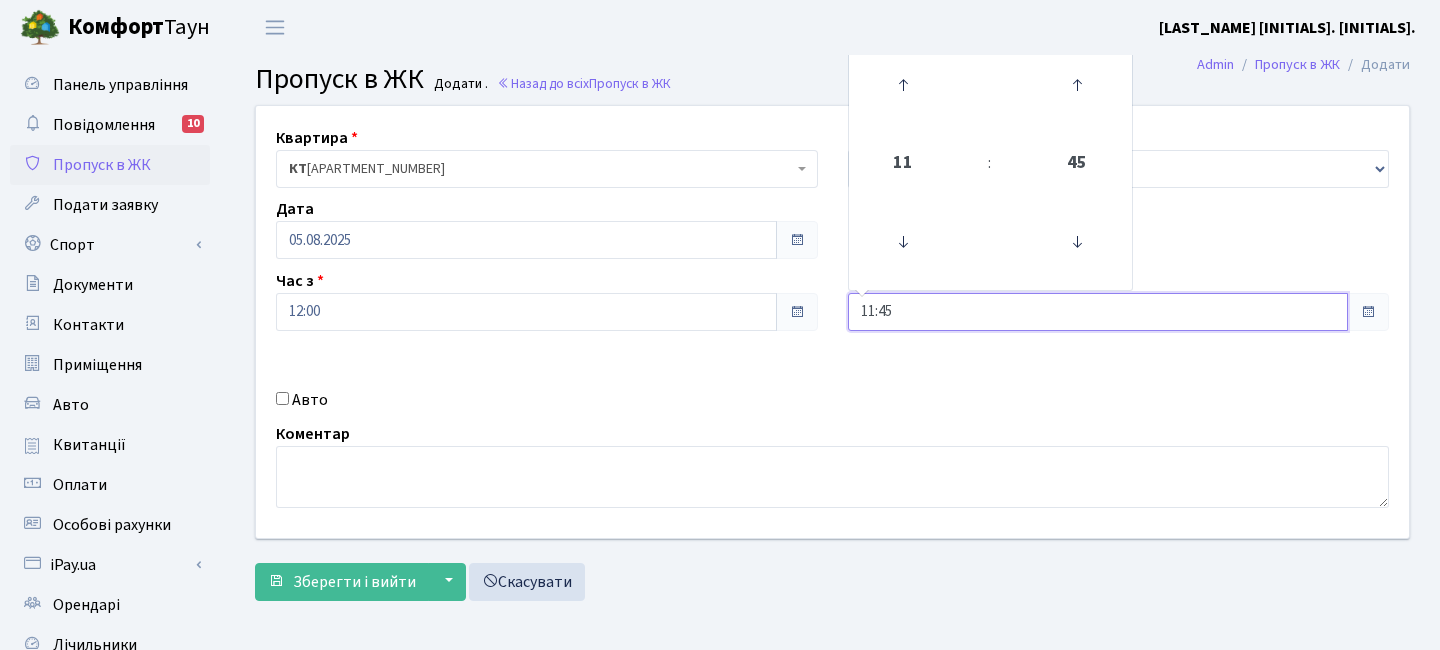 drag, startPoint x: 900, startPoint y: 322, endPoint x: 777, endPoint y: 292, distance: 126.60569 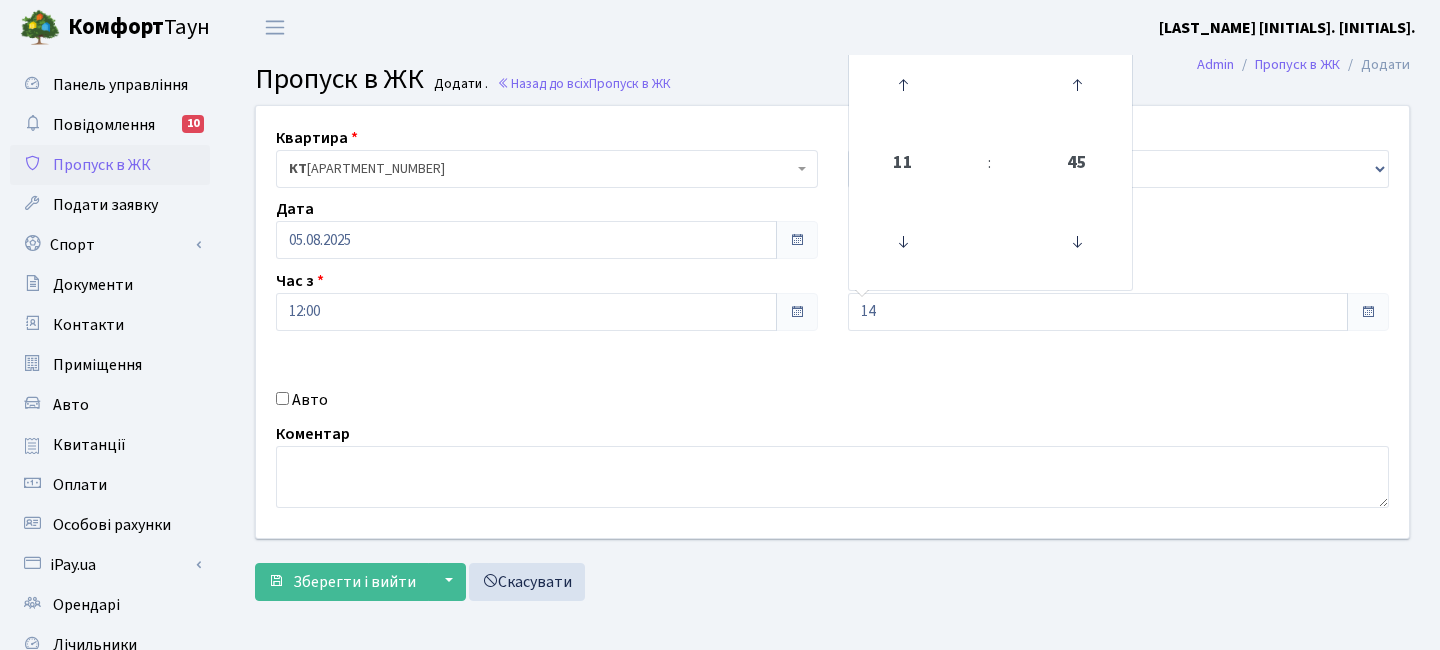 type on "14:00" 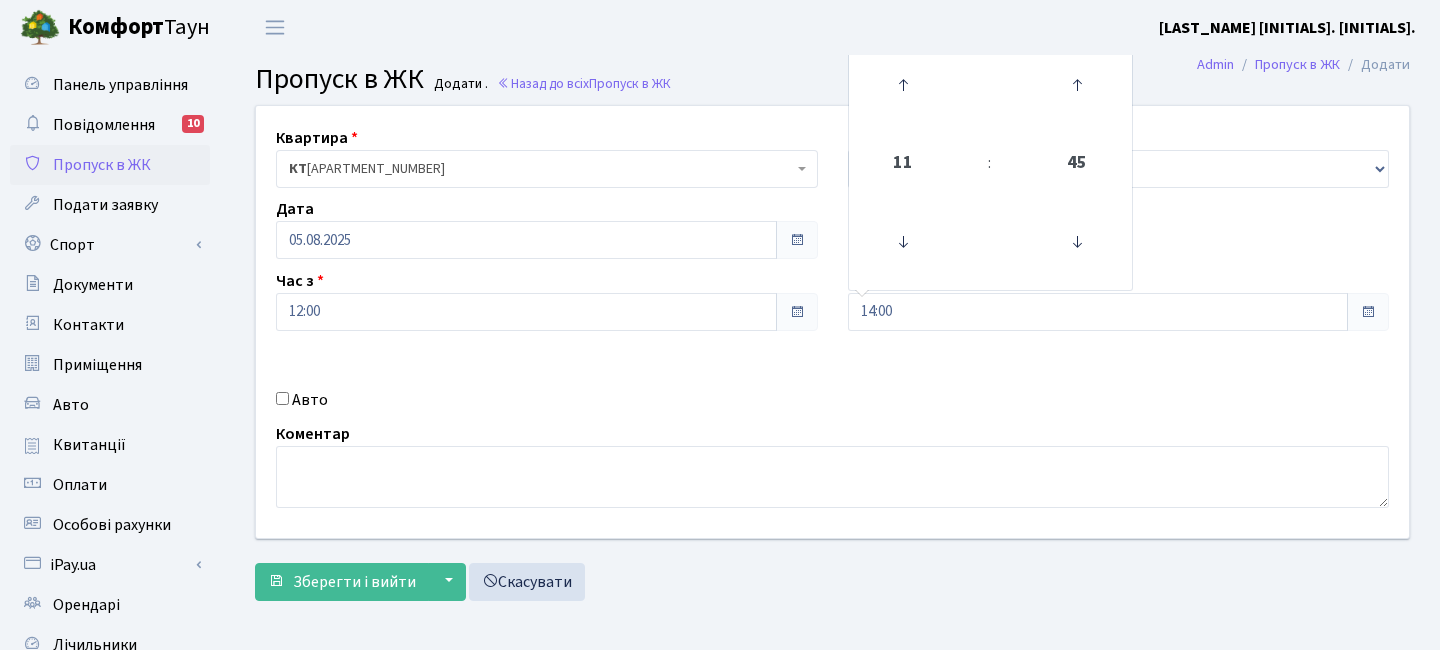 click on "Авто" at bounding box center (547, 400) 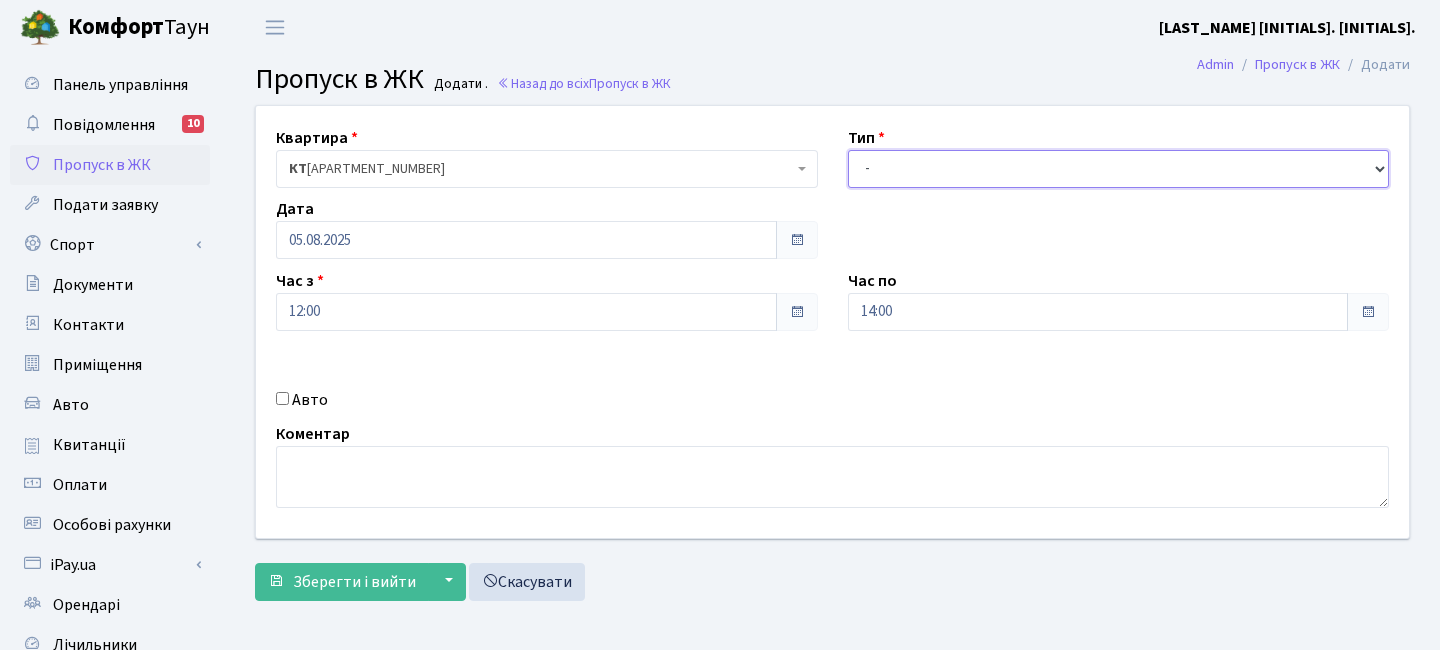 click on "-
Доставка
Таксі
Гості
Сервіс" at bounding box center [1119, 169] 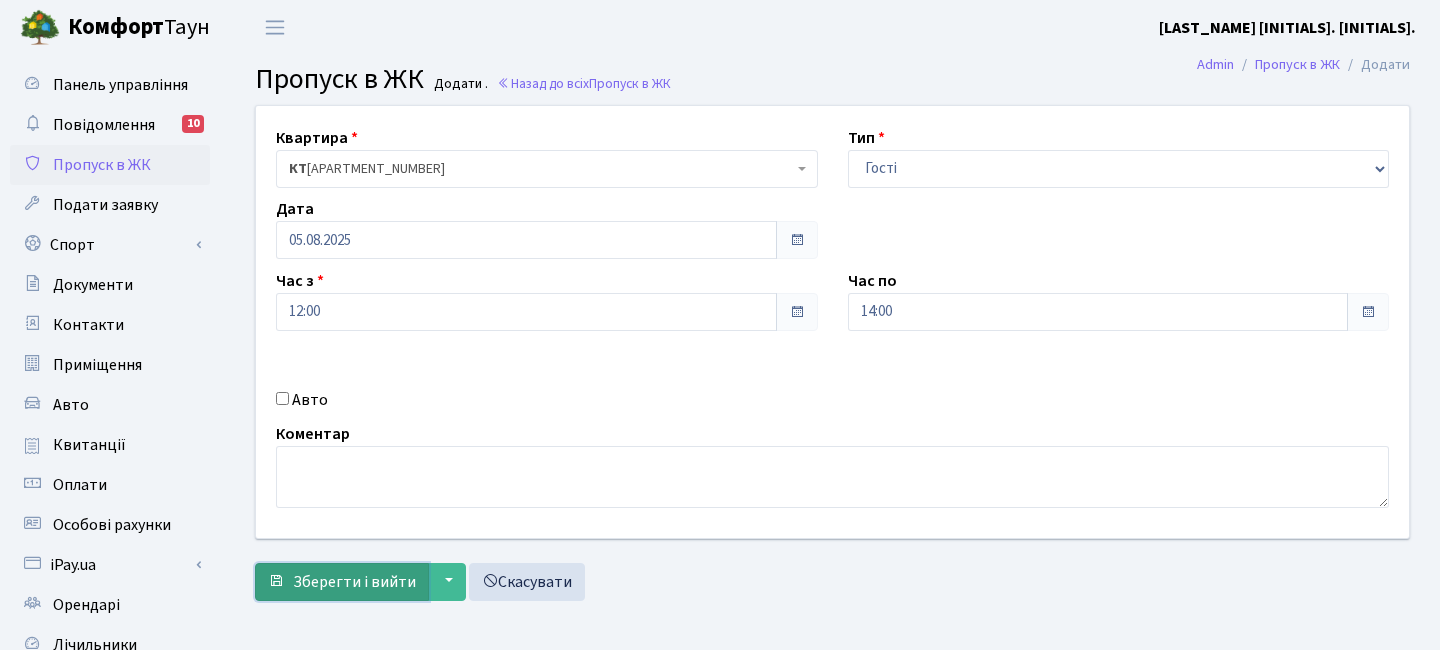 click on "Зберегти і вийти" at bounding box center (354, 582) 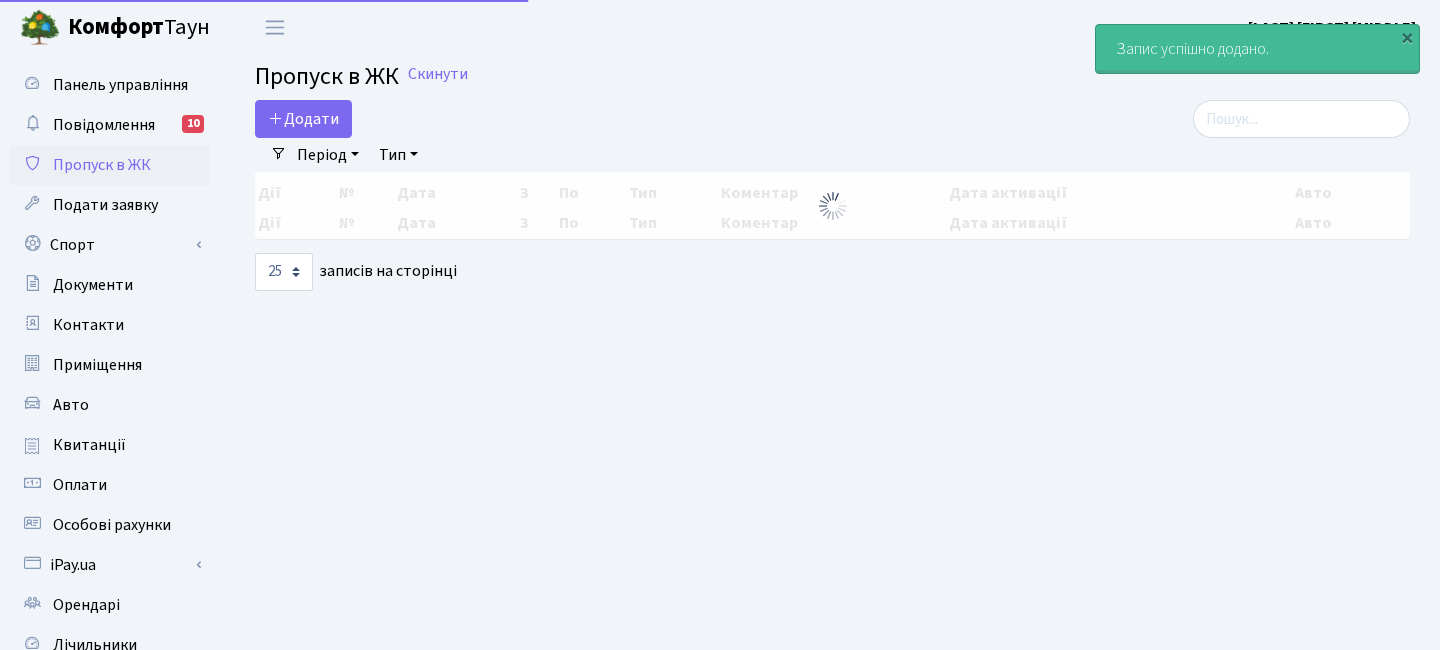 select on "25" 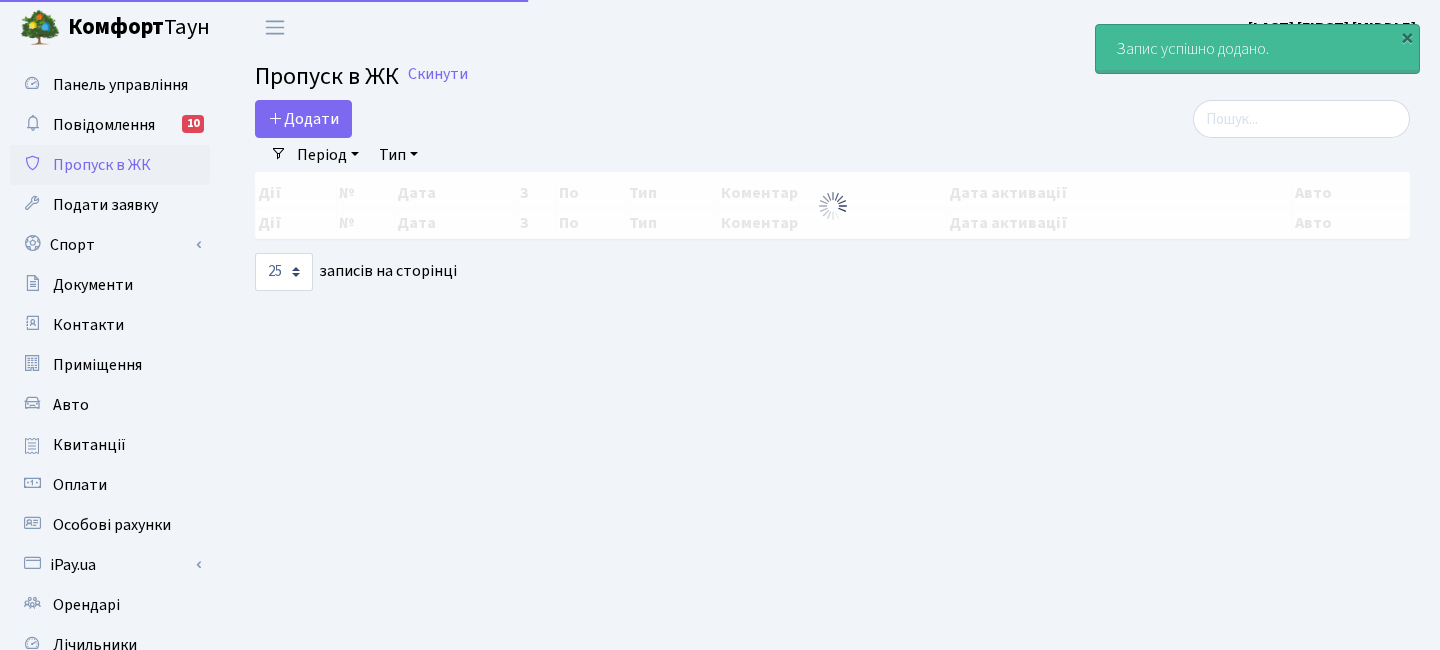 scroll, scrollTop: 0, scrollLeft: 0, axis: both 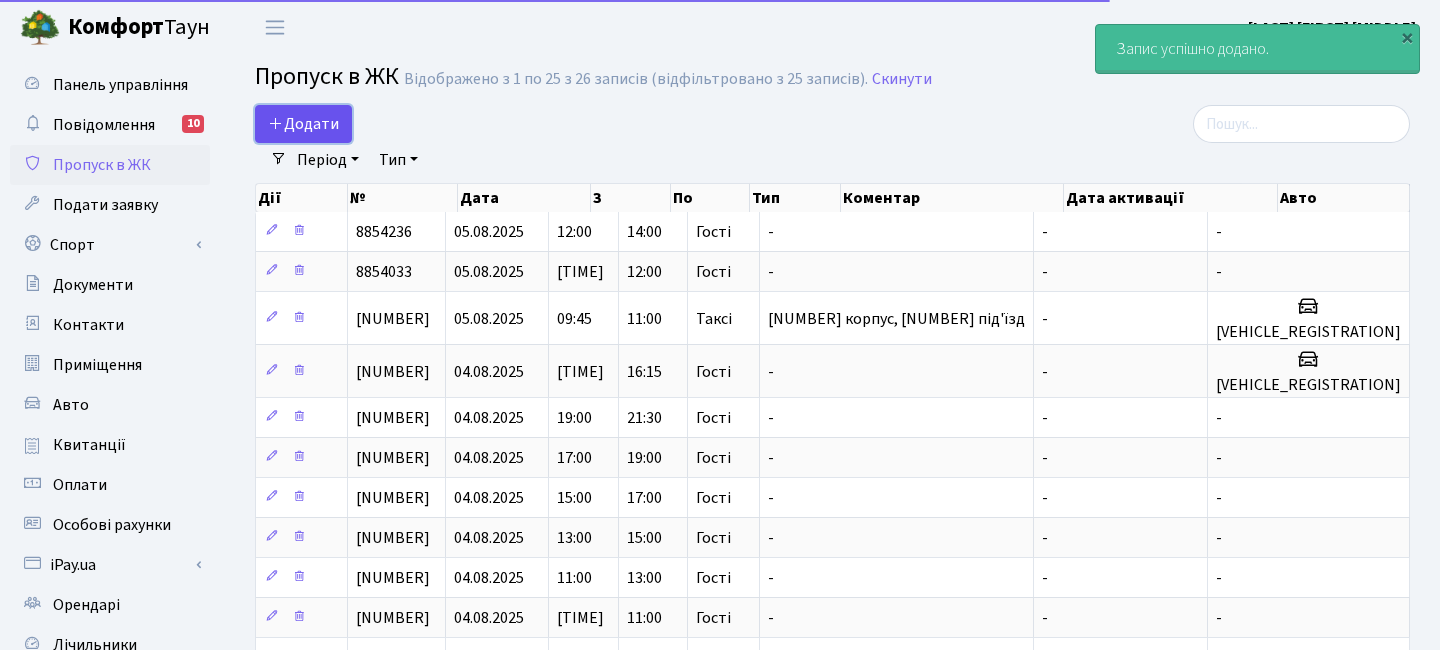 click on "Додати" at bounding box center (303, 124) 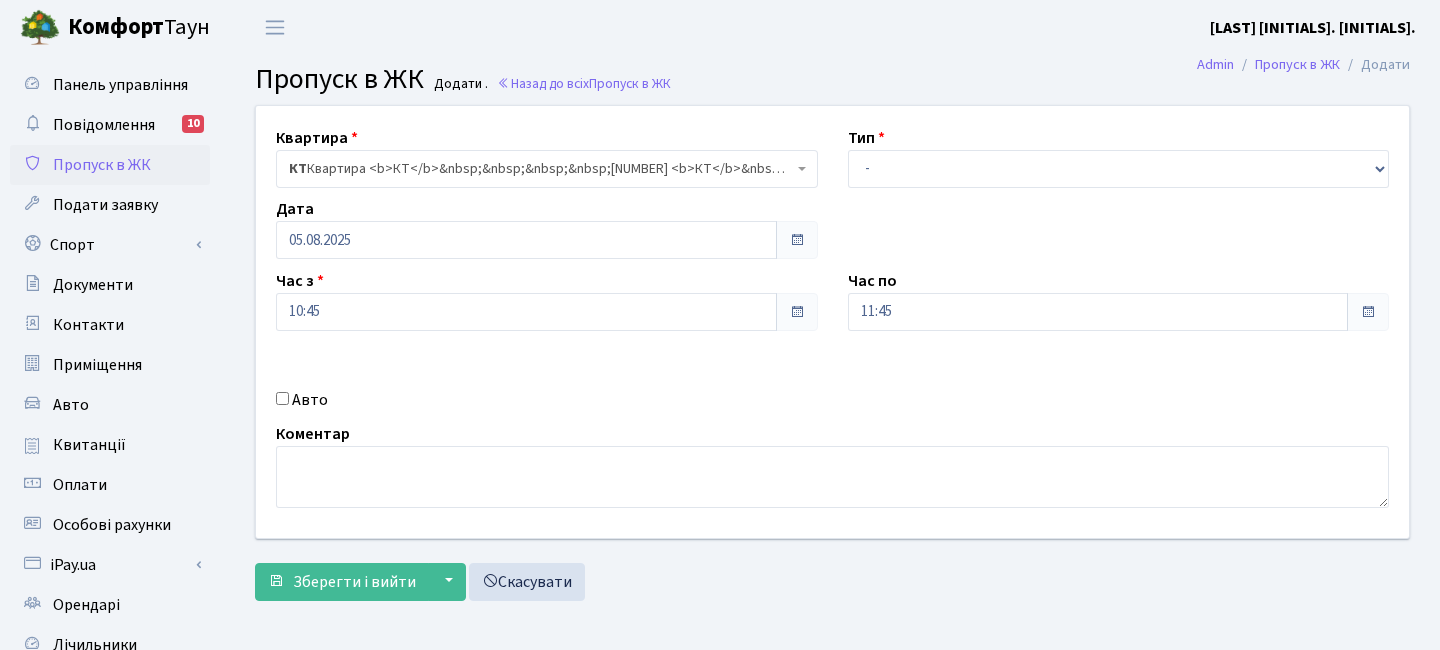 scroll, scrollTop: 0, scrollLeft: 0, axis: both 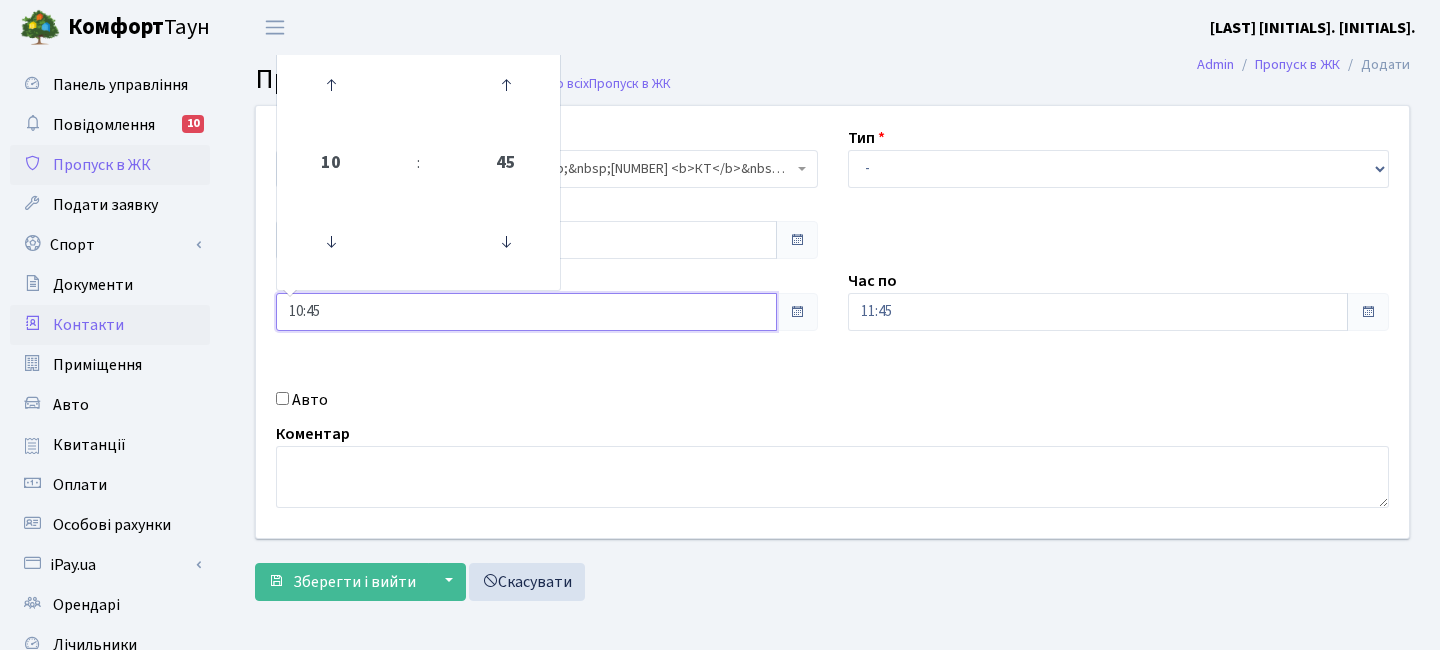 drag, startPoint x: 341, startPoint y: 313, endPoint x: 205, endPoint y: 306, distance: 136.18002 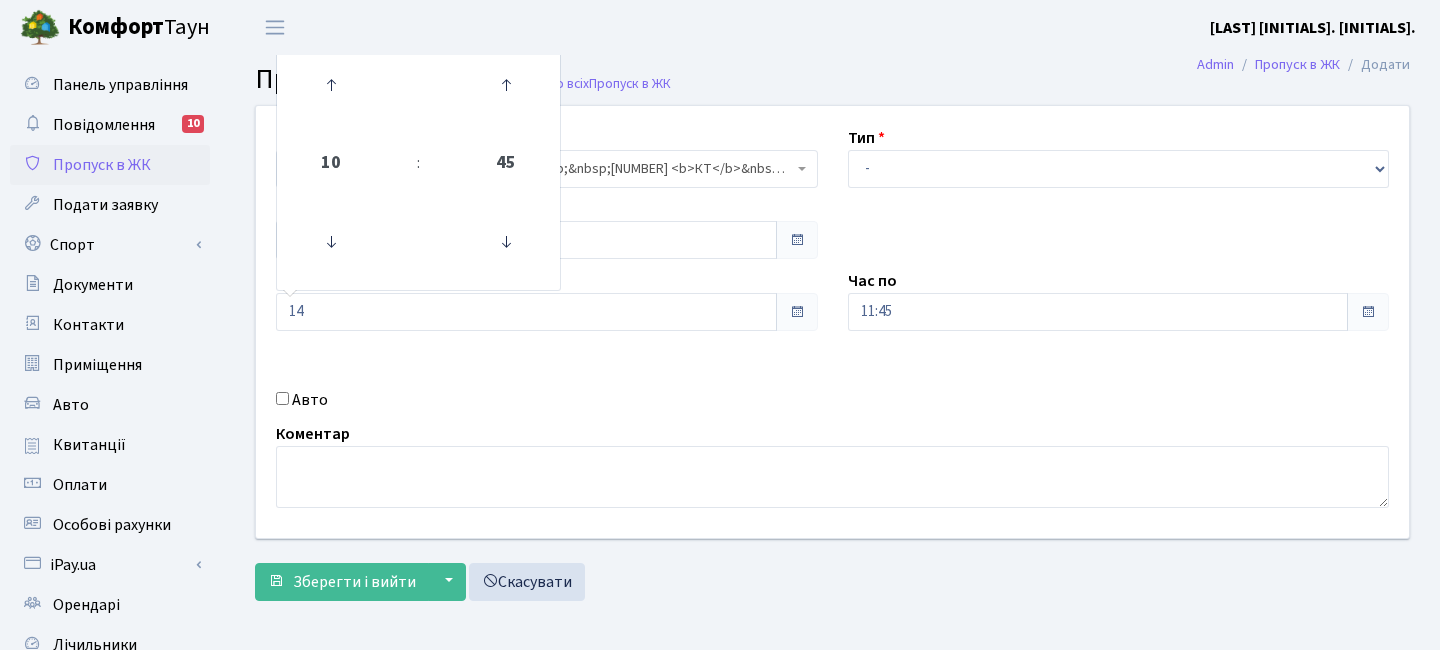 type on "14:00" 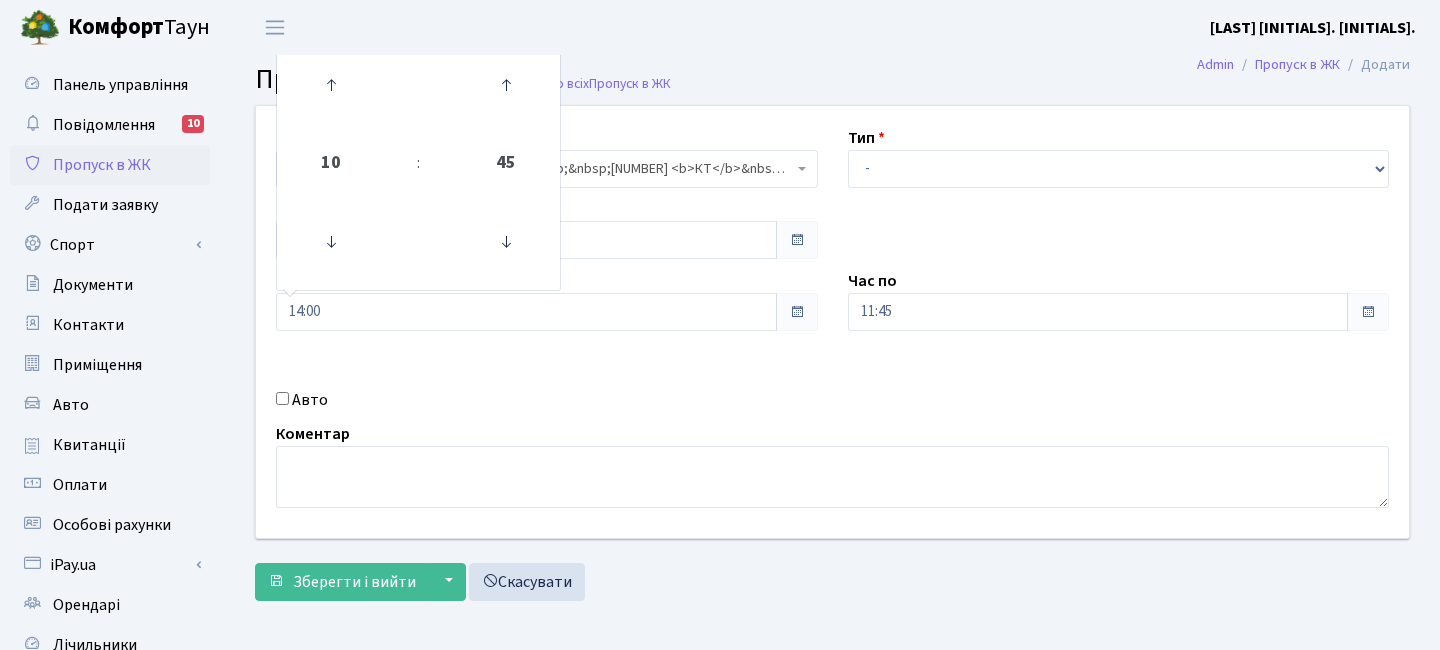 click on "Авто" at bounding box center (547, 400) 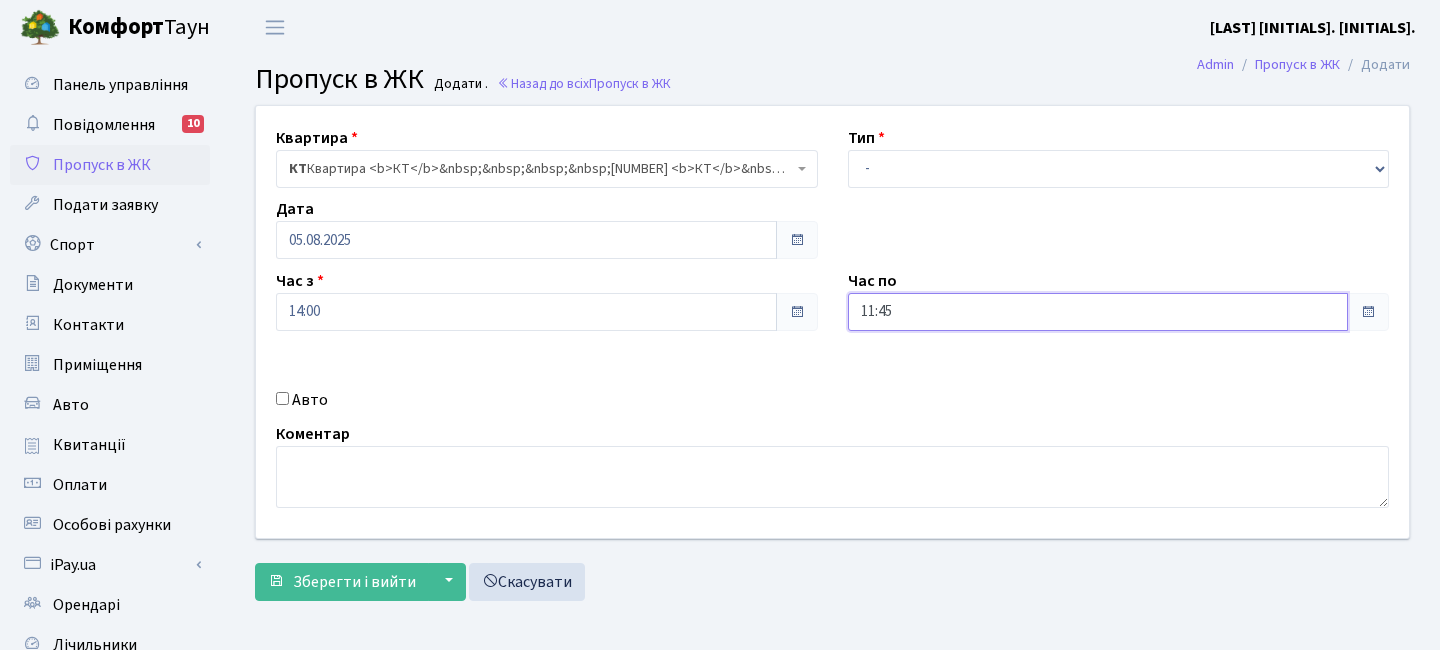drag, startPoint x: 903, startPoint y: 313, endPoint x: 789, endPoint y: 301, distance: 114.62984 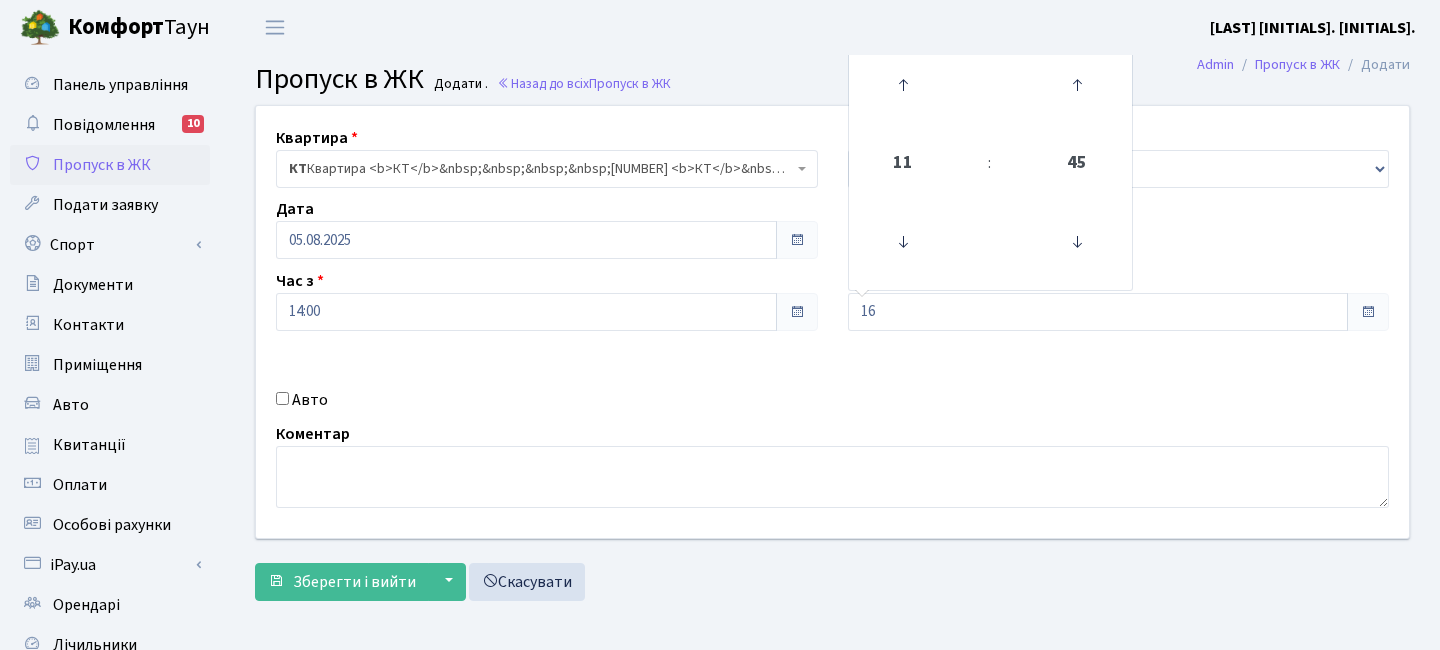 type on "16:00" 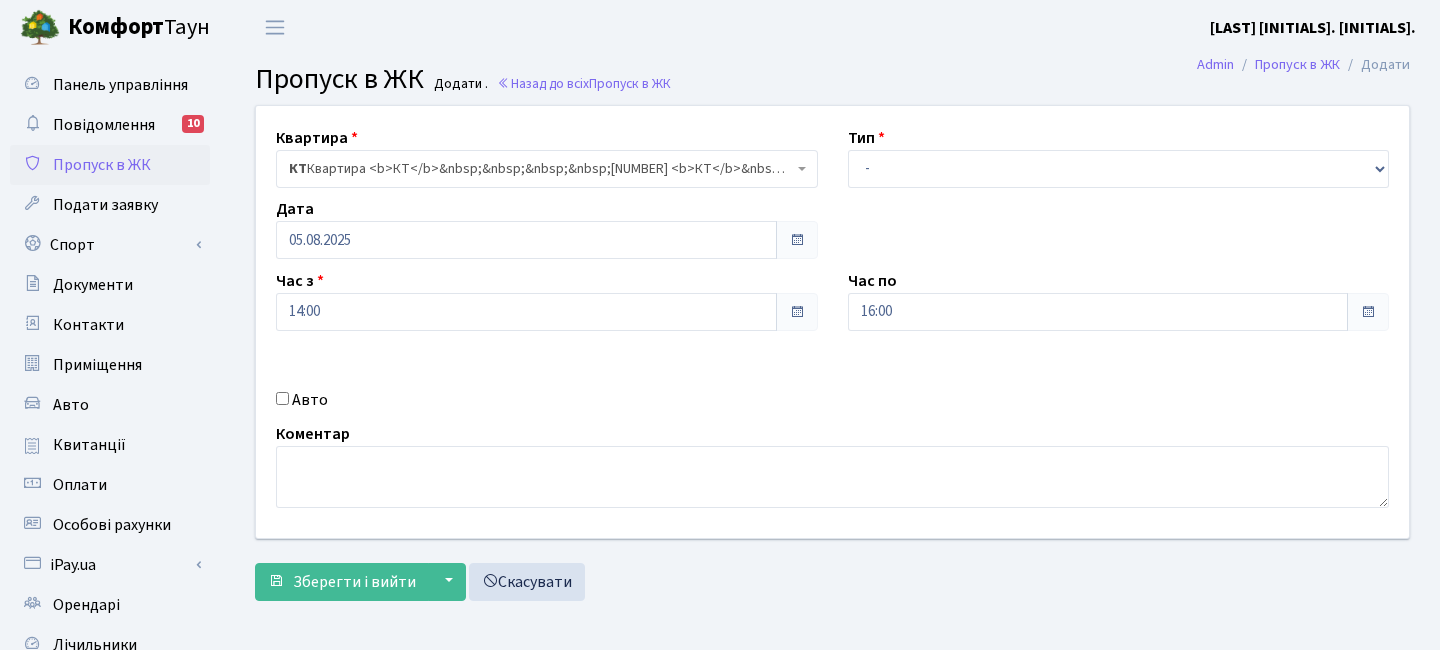 click on "Квартира
<b>КТ</b>&nbsp;&nbsp;&nbsp;&nbsp;7-353
<b>КТ</b>&nbsp;&nbsp;&nbsp;&nbsp;16-211
<b>КТ4</b>&nbsp;&nbsp;&nbsp;91
<b>КТ4</b>&nbsp;&nbsp;&nbsp;2-1
КТ     7-353
Тип
-
Доставка
Таксі
Гості
Сервіс
Дата
05.08.2025" at bounding box center (832, 322) 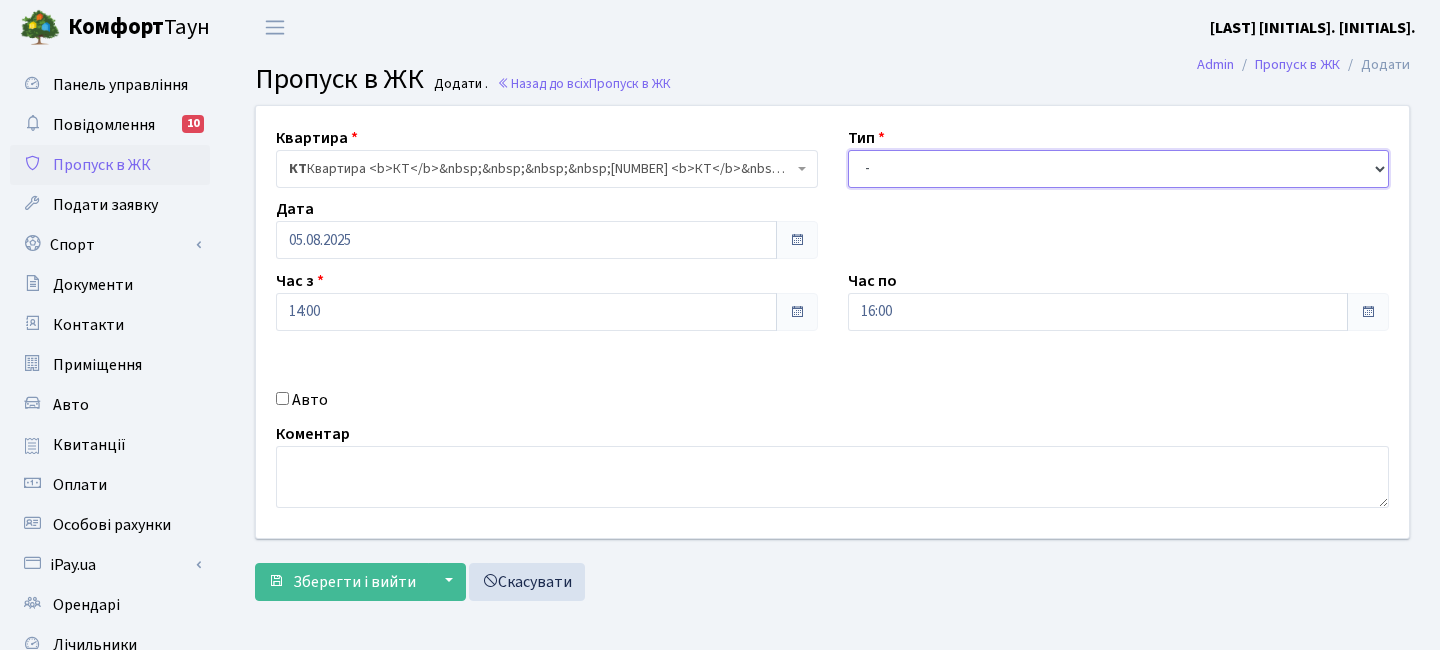 click on "-
Доставка
Таксі
Гості
Сервіс" at bounding box center (1119, 169) 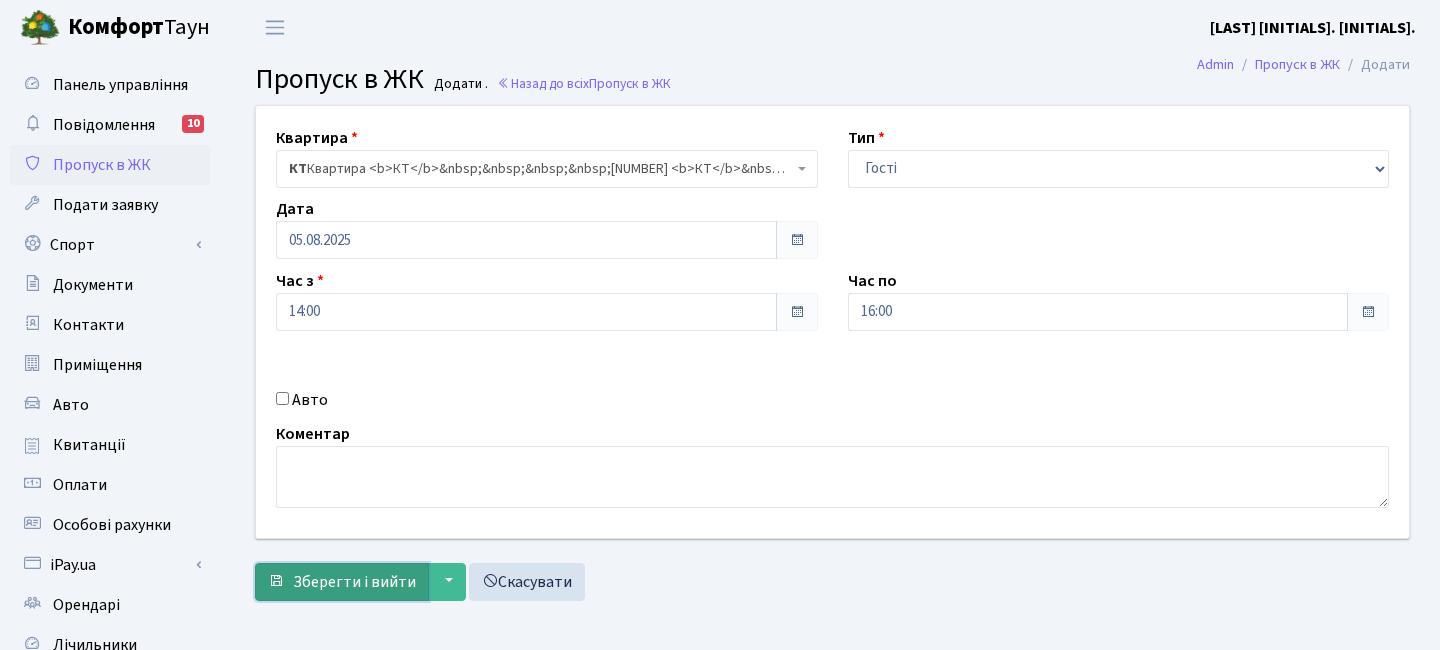 click on "Зберегти і вийти" at bounding box center [354, 582] 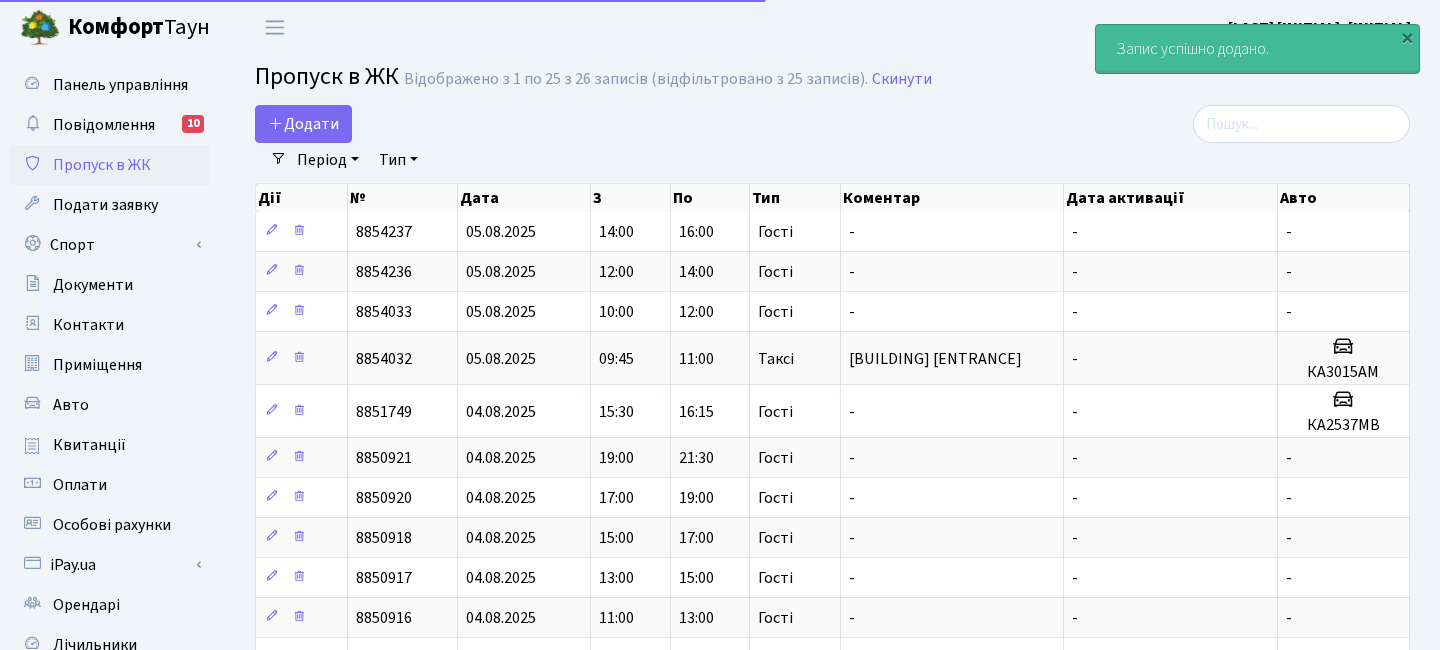select on "25" 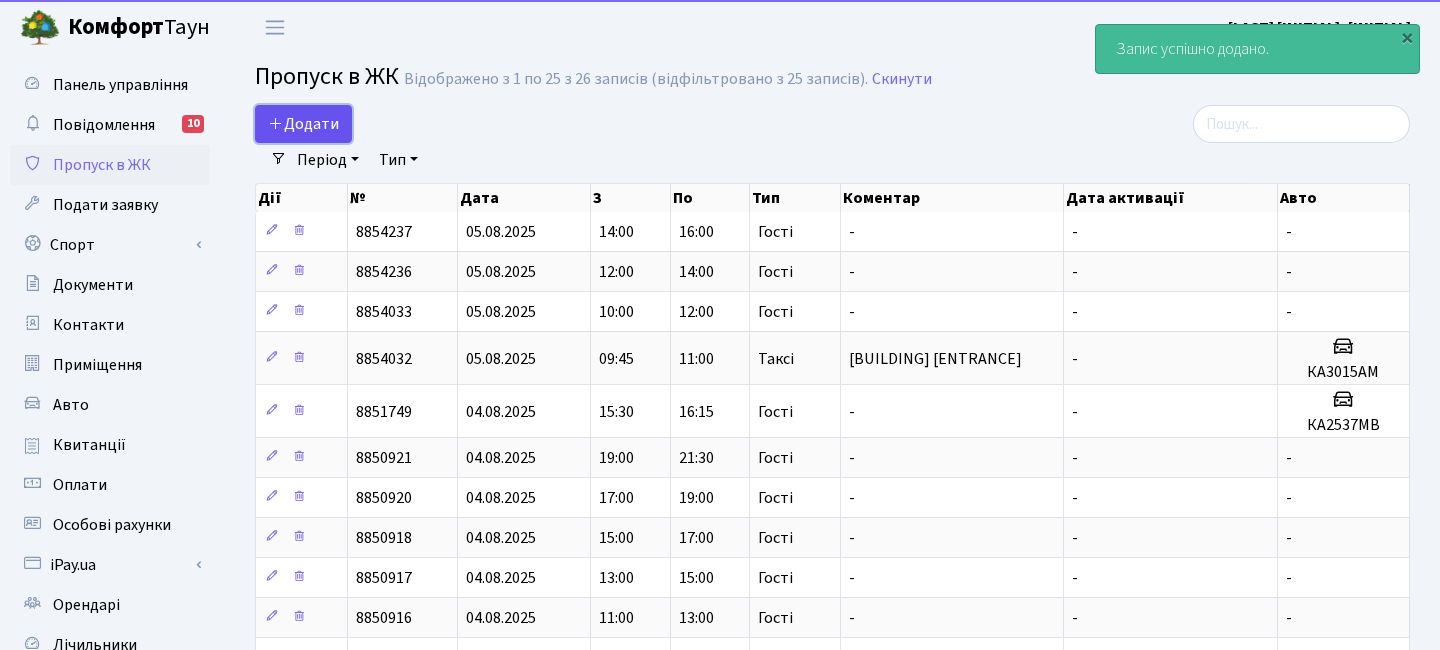 click on "Додати" at bounding box center [303, 124] 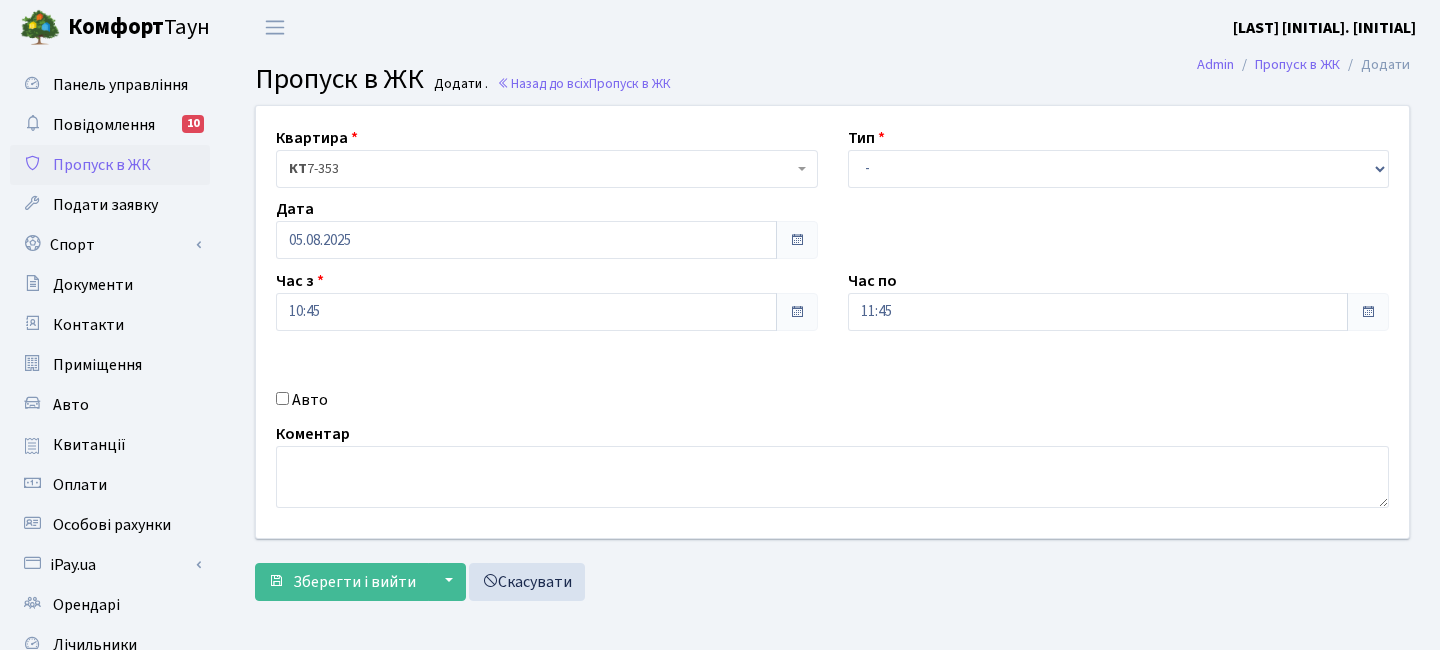 scroll, scrollTop: 0, scrollLeft: 0, axis: both 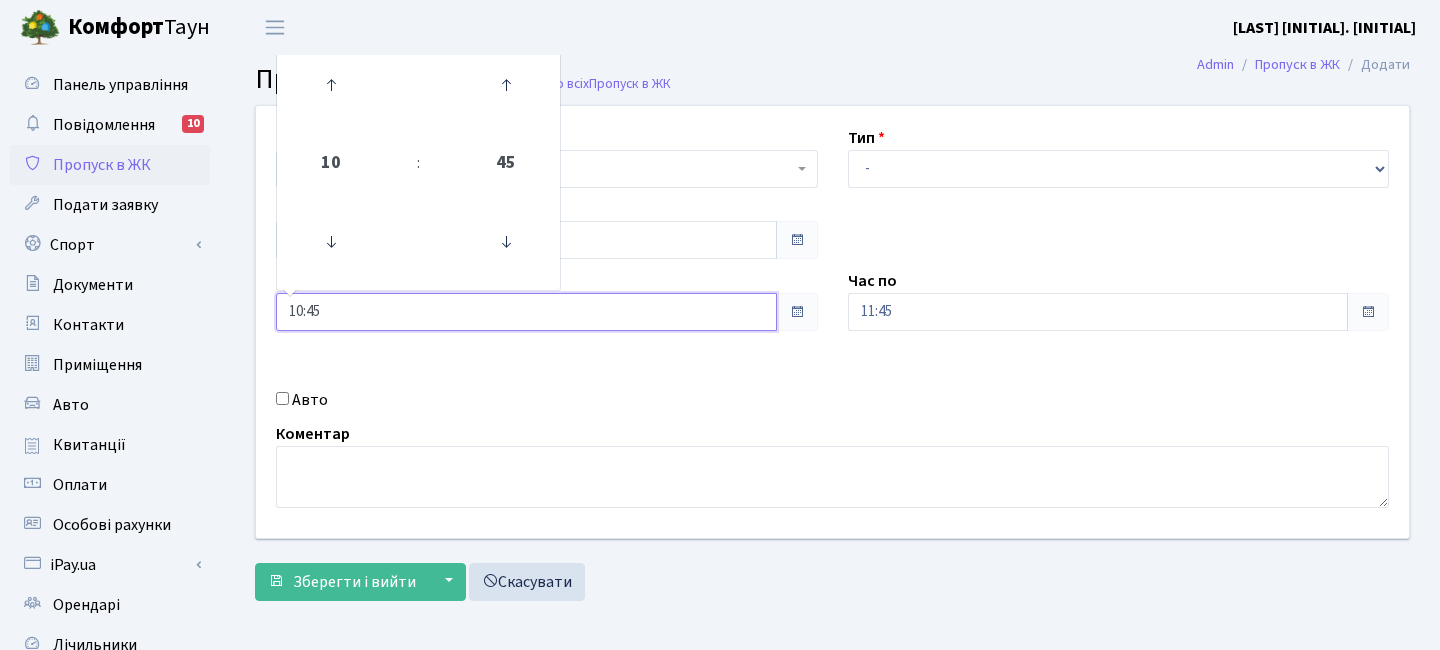 drag, startPoint x: 331, startPoint y: 328, endPoint x: 231, endPoint y: 310, distance: 101.607086 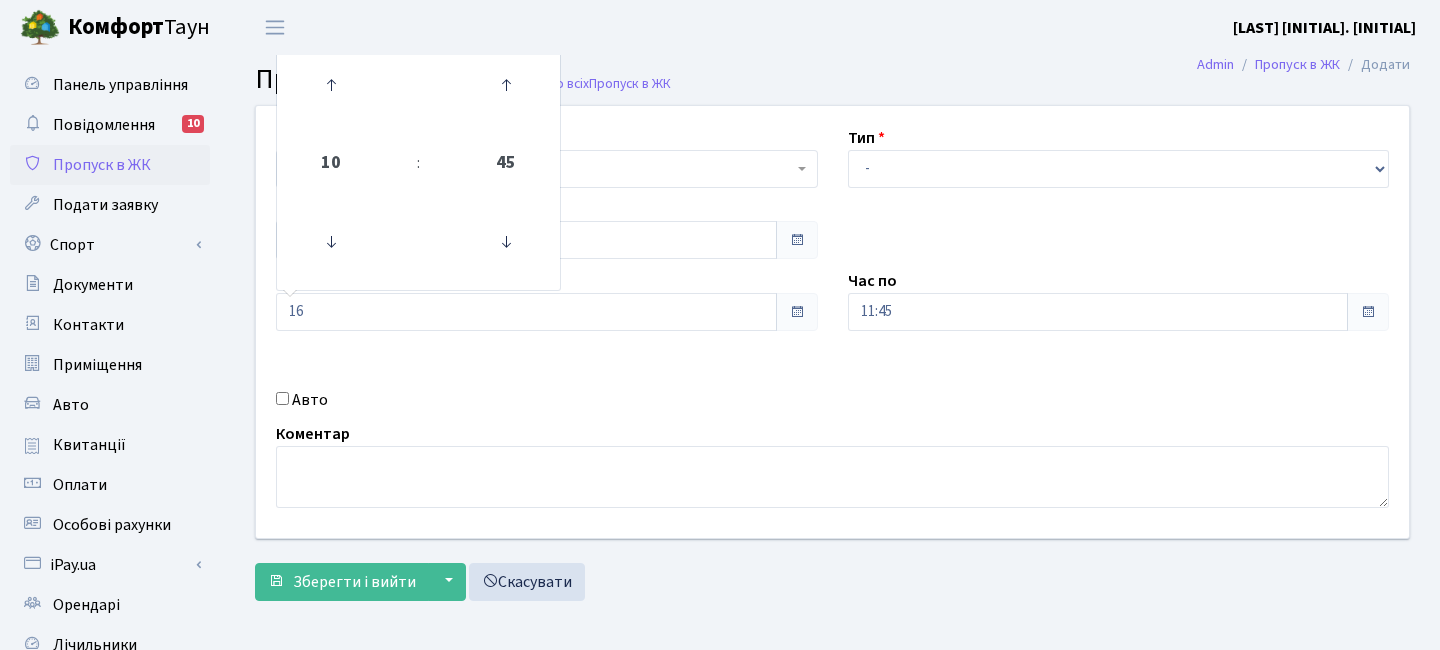 type on "16:00" 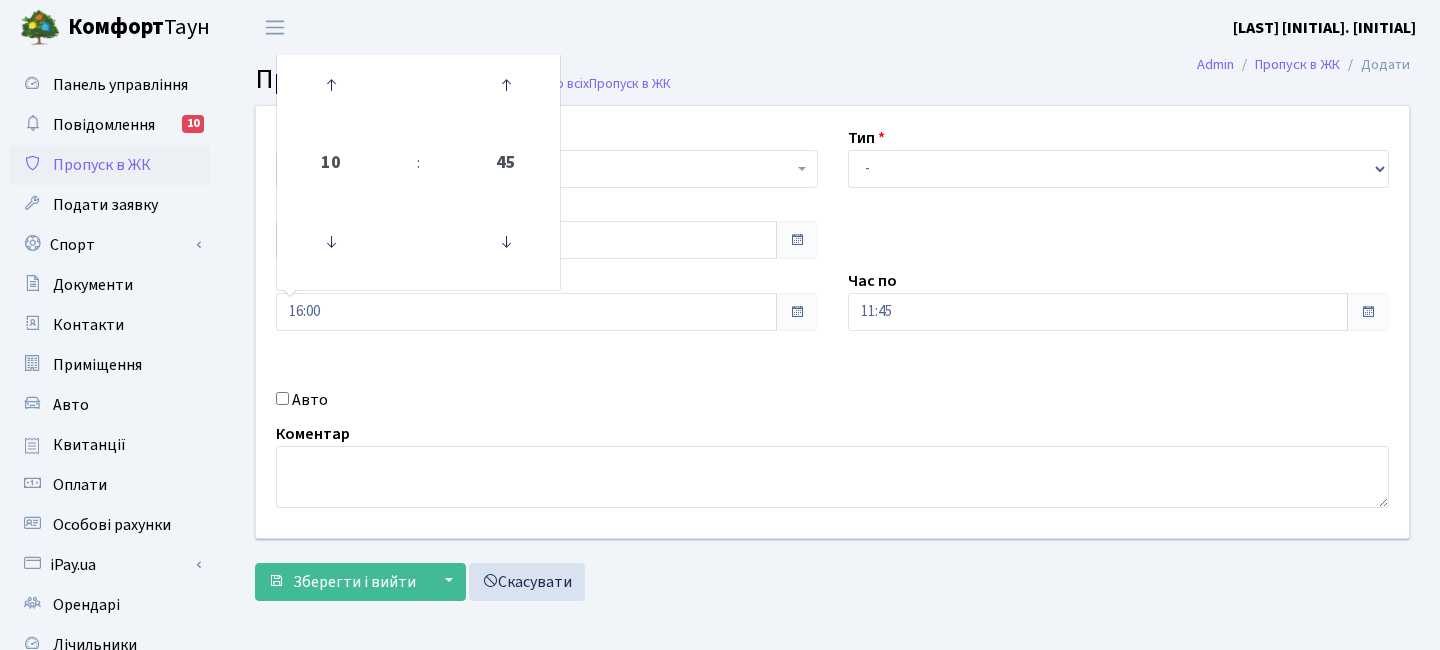 click on "Авто" at bounding box center (547, 400) 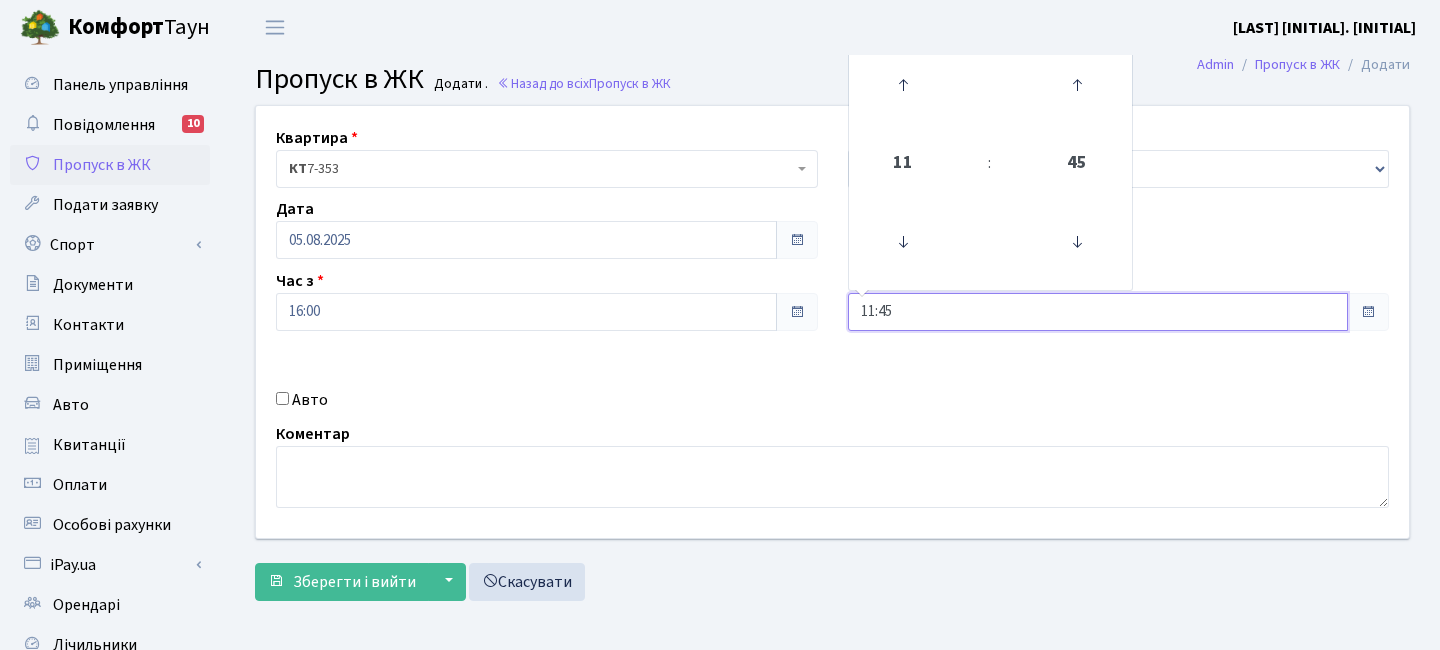 drag, startPoint x: 906, startPoint y: 314, endPoint x: 777, endPoint y: 280, distance: 133.4054 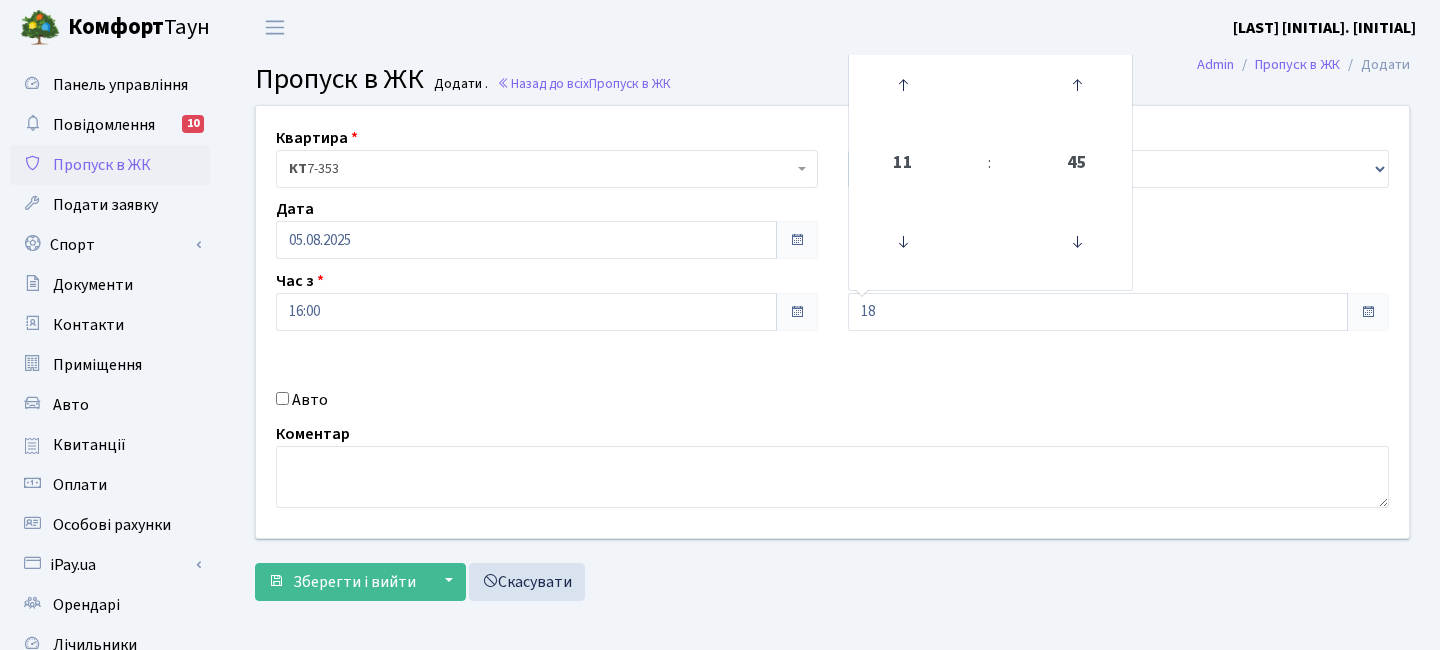 type on "18:00" 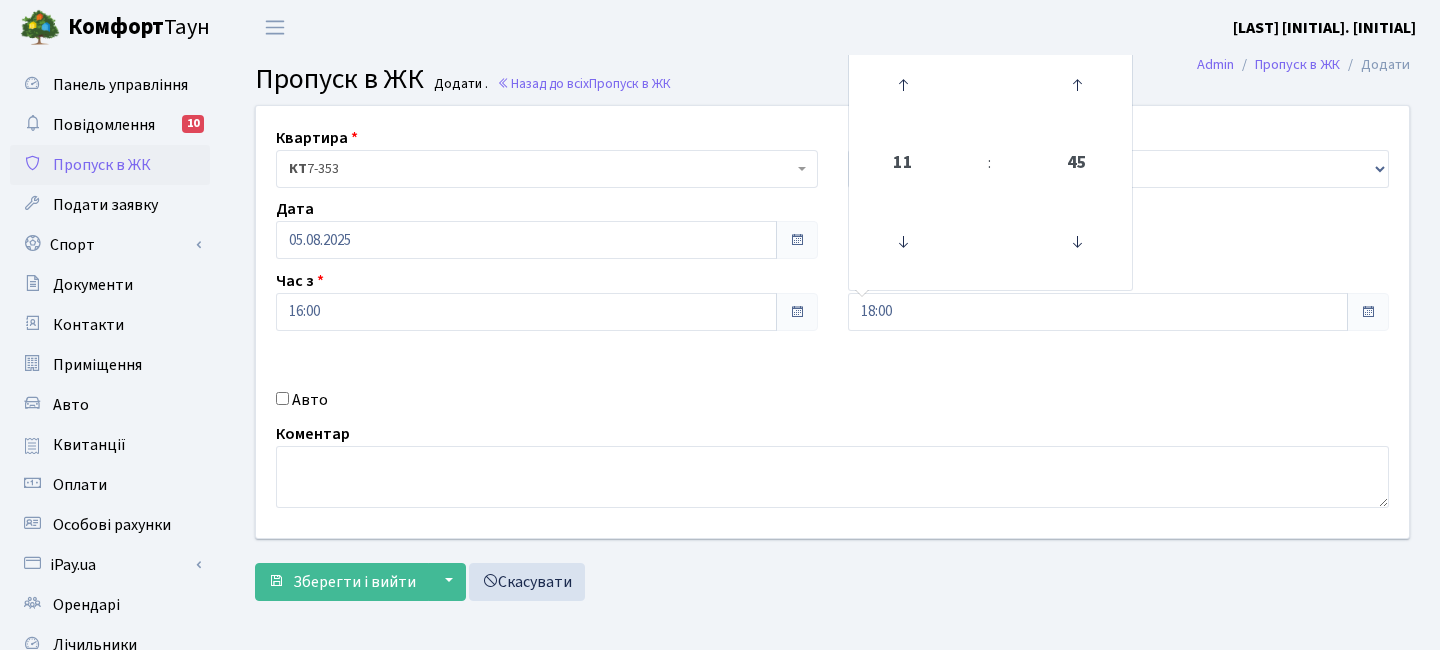 click on "Авто" at bounding box center [547, 400] 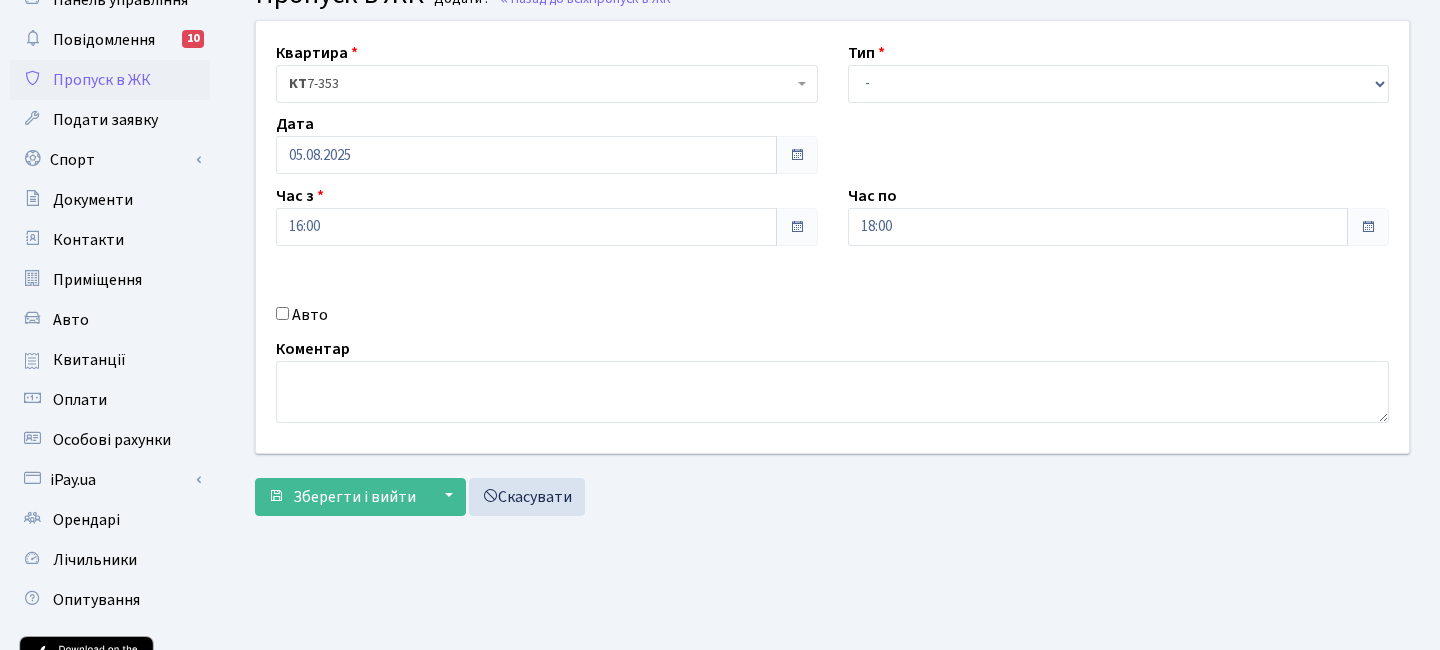 scroll, scrollTop: 0, scrollLeft: 0, axis: both 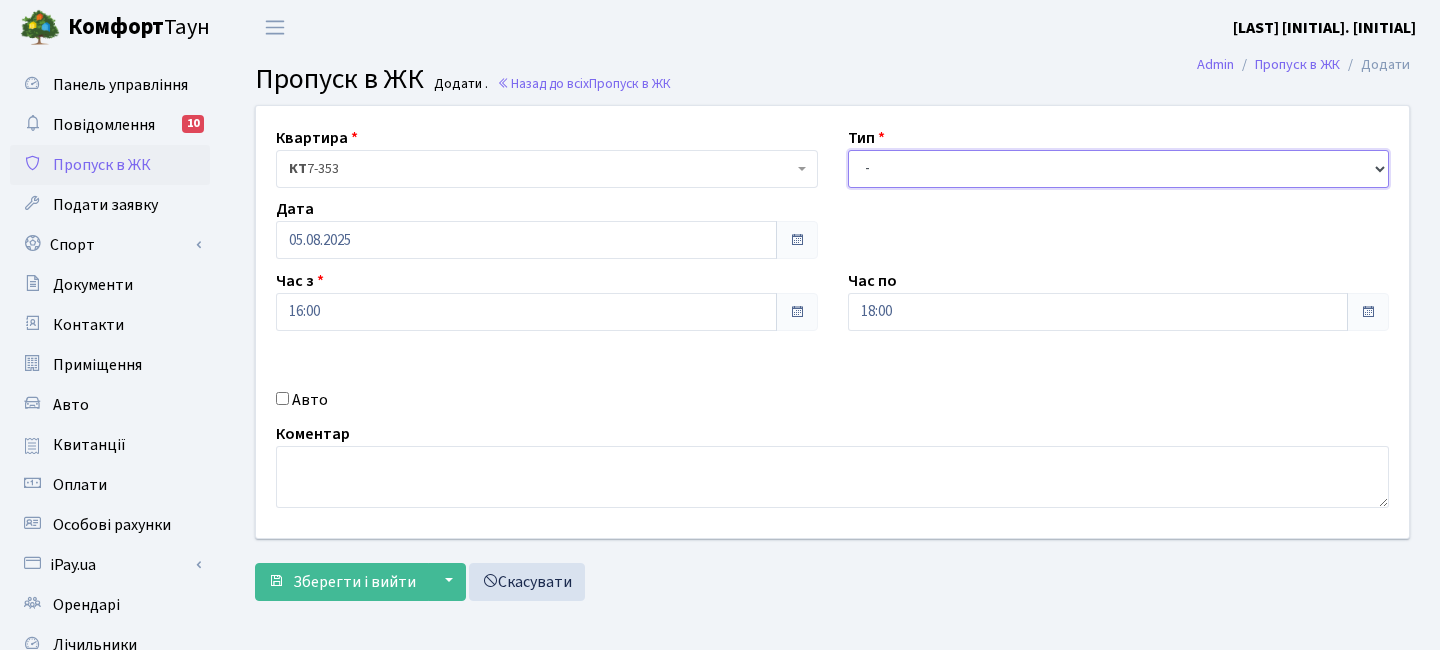 click on "-
Доставка
Таксі
Гості
Сервіс" at bounding box center (1119, 169) 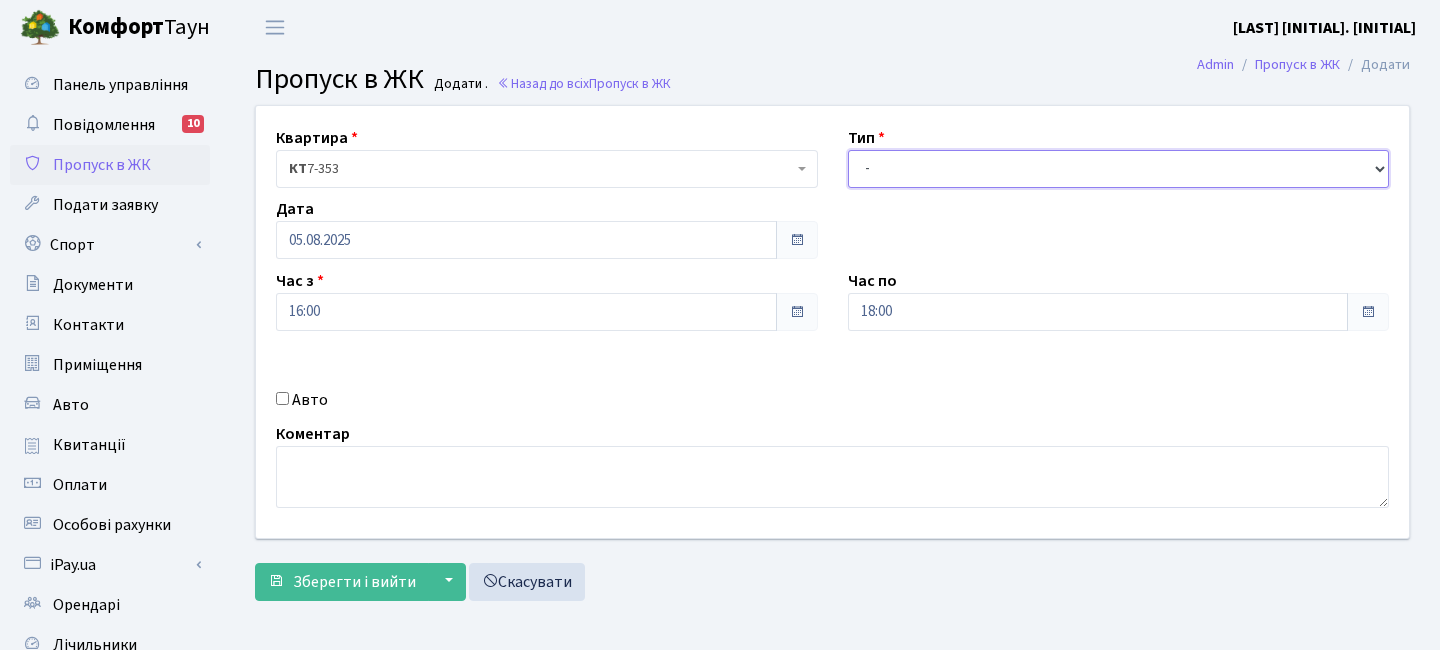 select on "3" 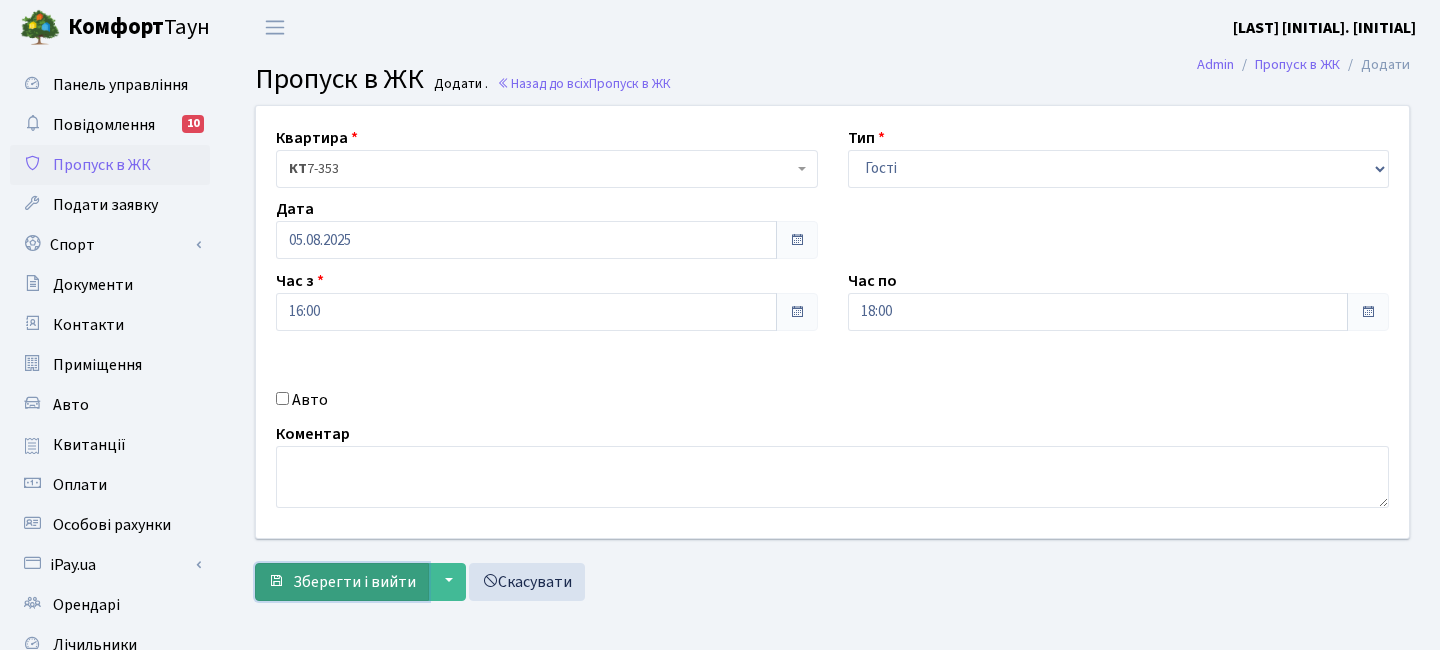 click on "Зберегти і вийти" at bounding box center [354, 582] 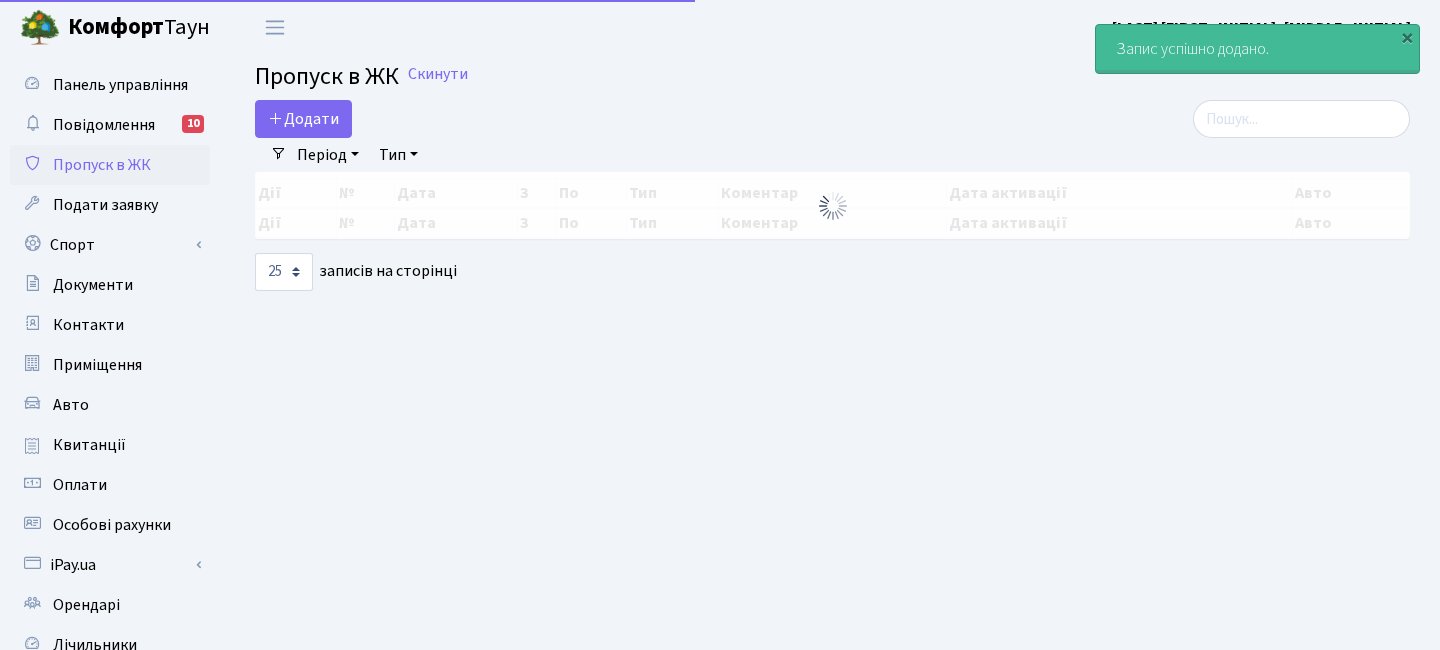 select on "25" 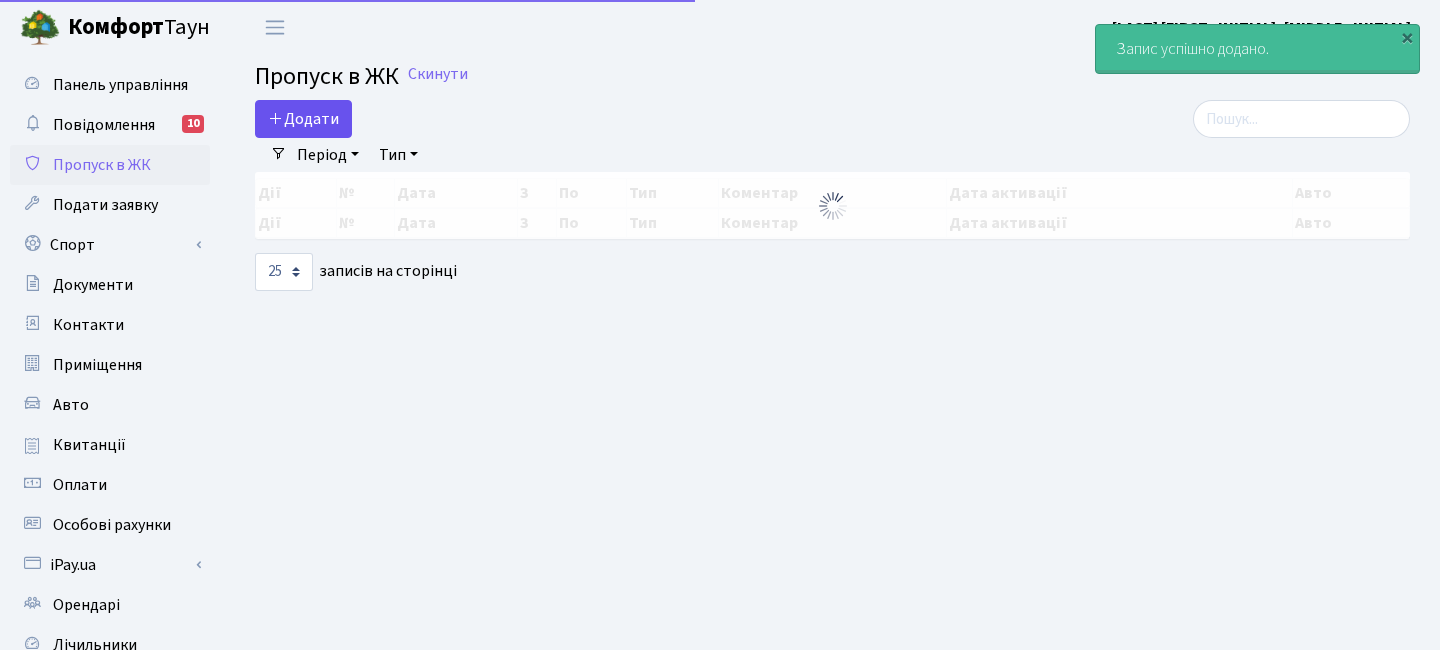 scroll, scrollTop: 0, scrollLeft: 0, axis: both 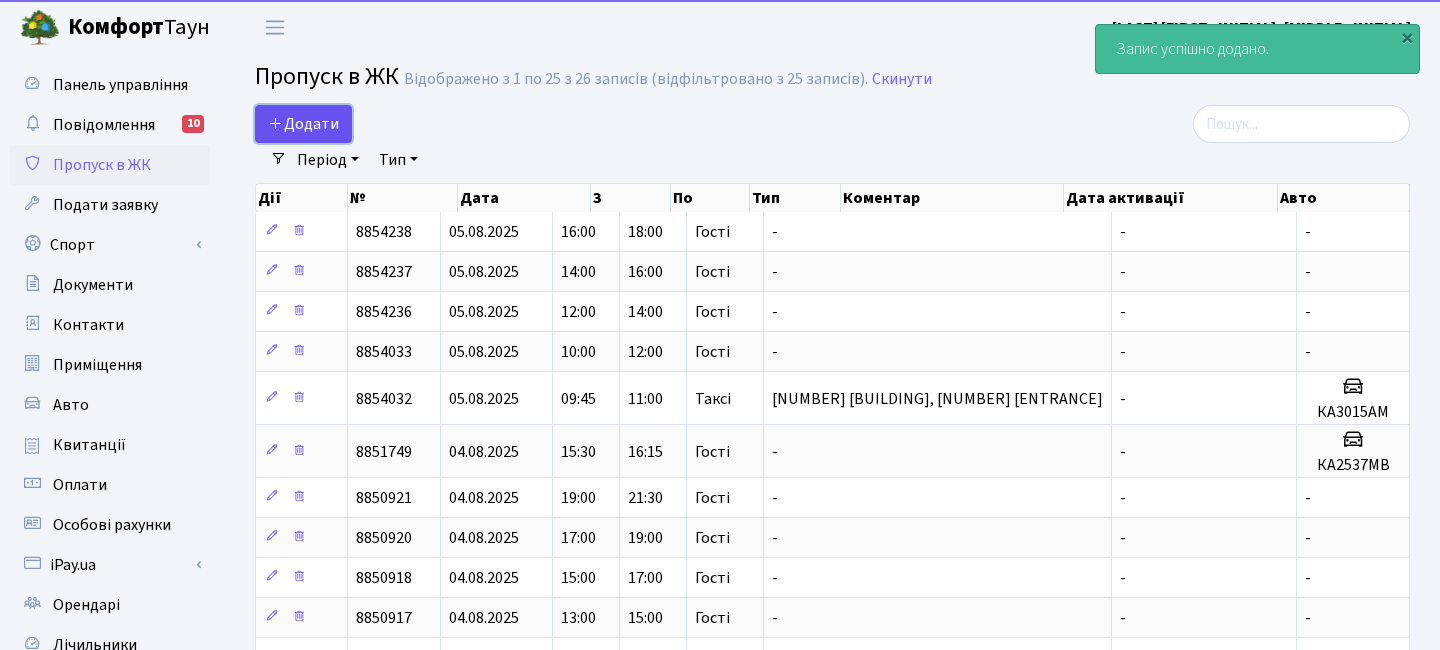 click on "Додати" at bounding box center [303, 124] 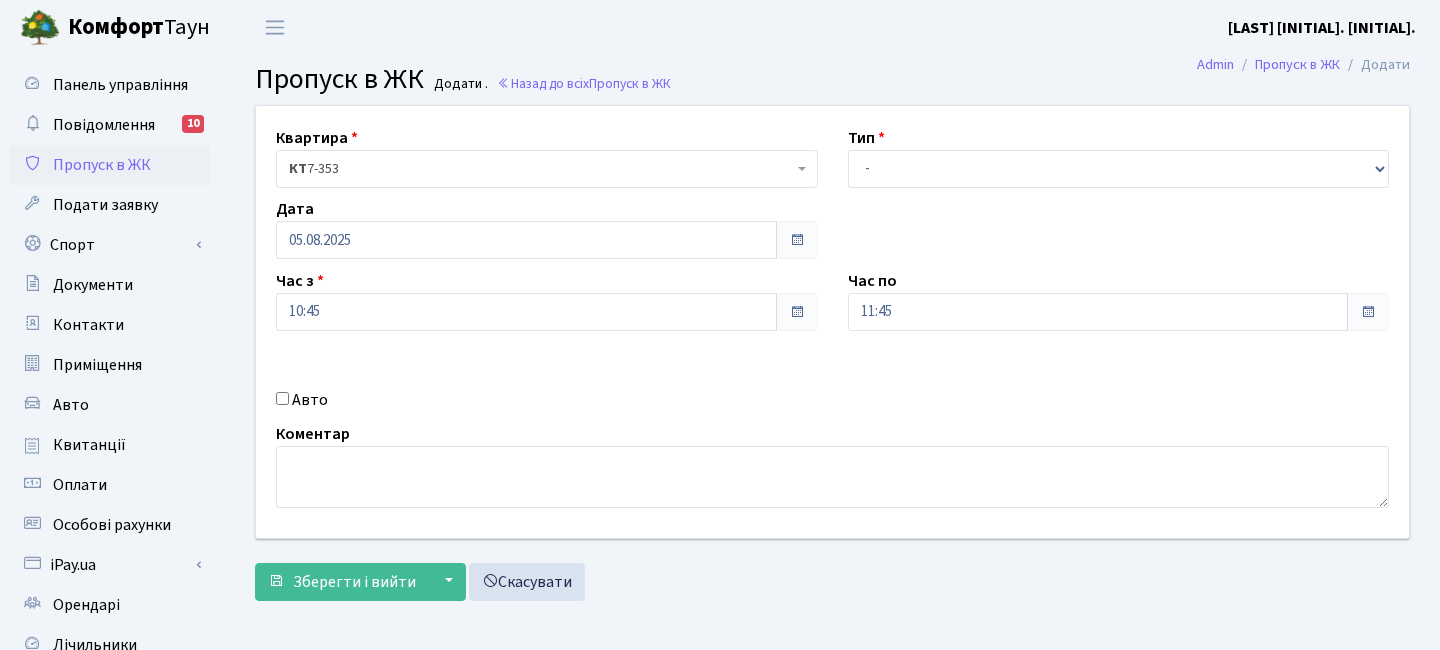 scroll, scrollTop: 0, scrollLeft: 0, axis: both 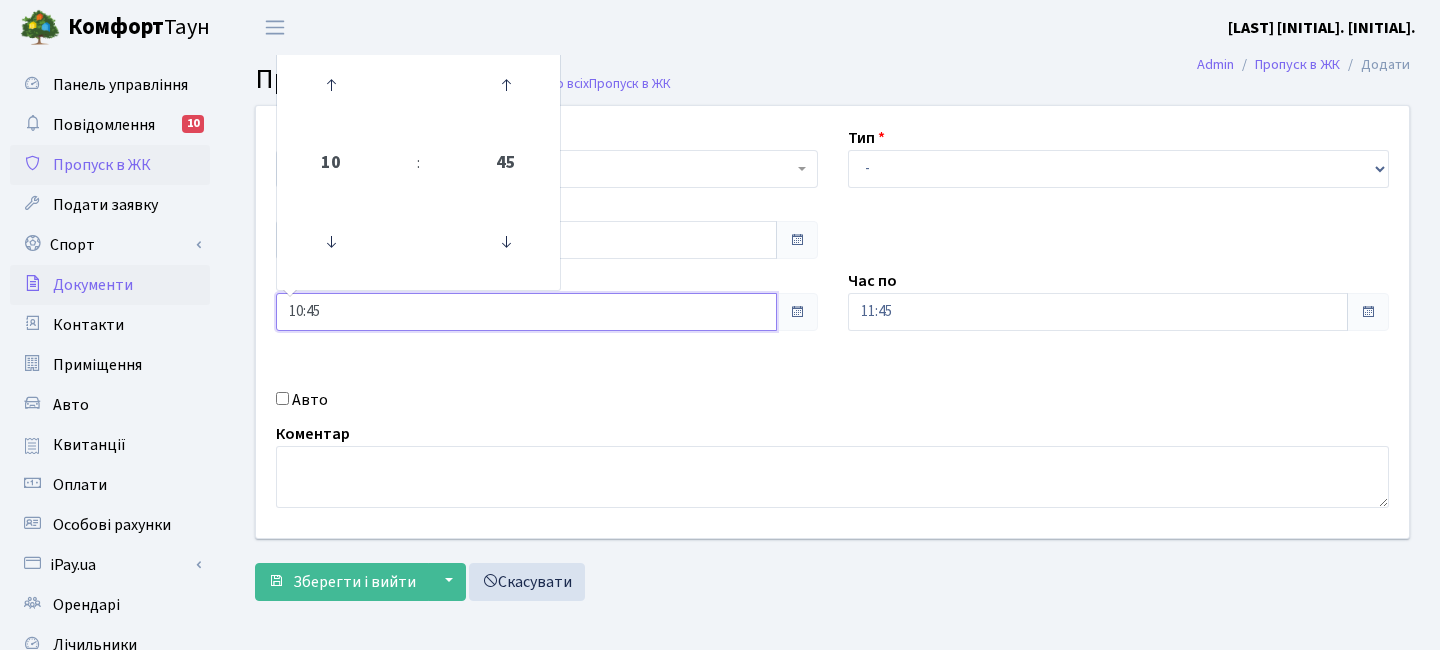drag, startPoint x: 328, startPoint y: 309, endPoint x: 136, endPoint y: 281, distance: 194.03093 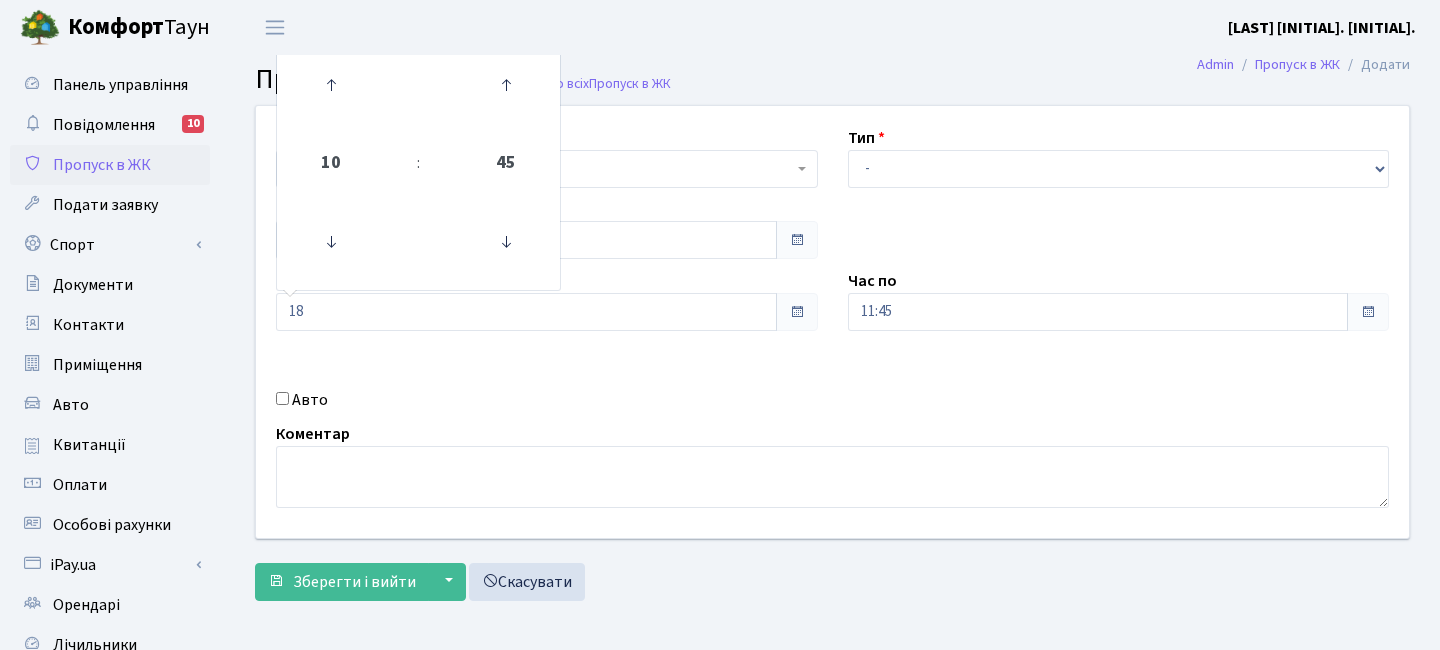 type on "18:00" 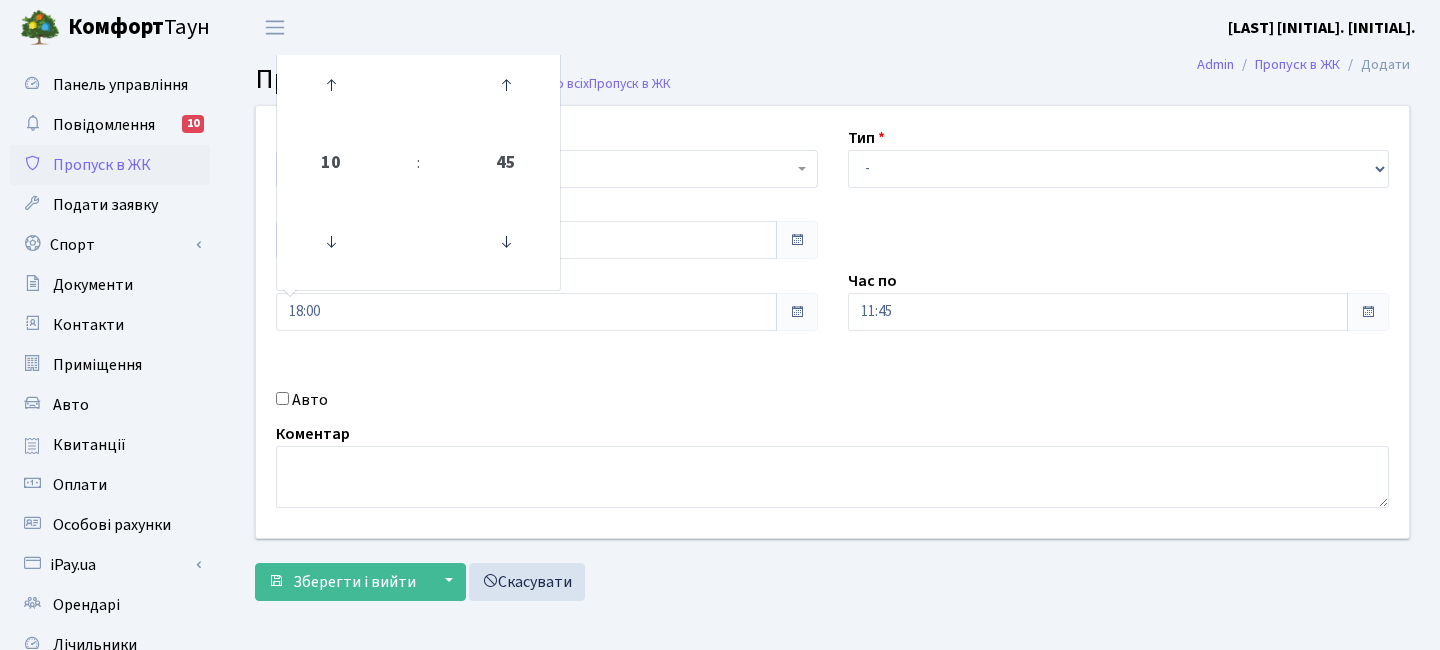 click on "Квартира
<b>КТ</b>&nbsp;&nbsp;&nbsp;&nbsp;7-353
<b>КТ</b>&nbsp;&nbsp;&nbsp;&nbsp;16-211
<b>КТ4</b>&nbsp;&nbsp;&nbsp;91
<b>КТ4</b>&nbsp;&nbsp;&nbsp;2-1
КТ     7-353
Тип
-
Доставка
Таксі
Гості
Сервіс
Дата
05.08.2025
10" at bounding box center (832, 322) 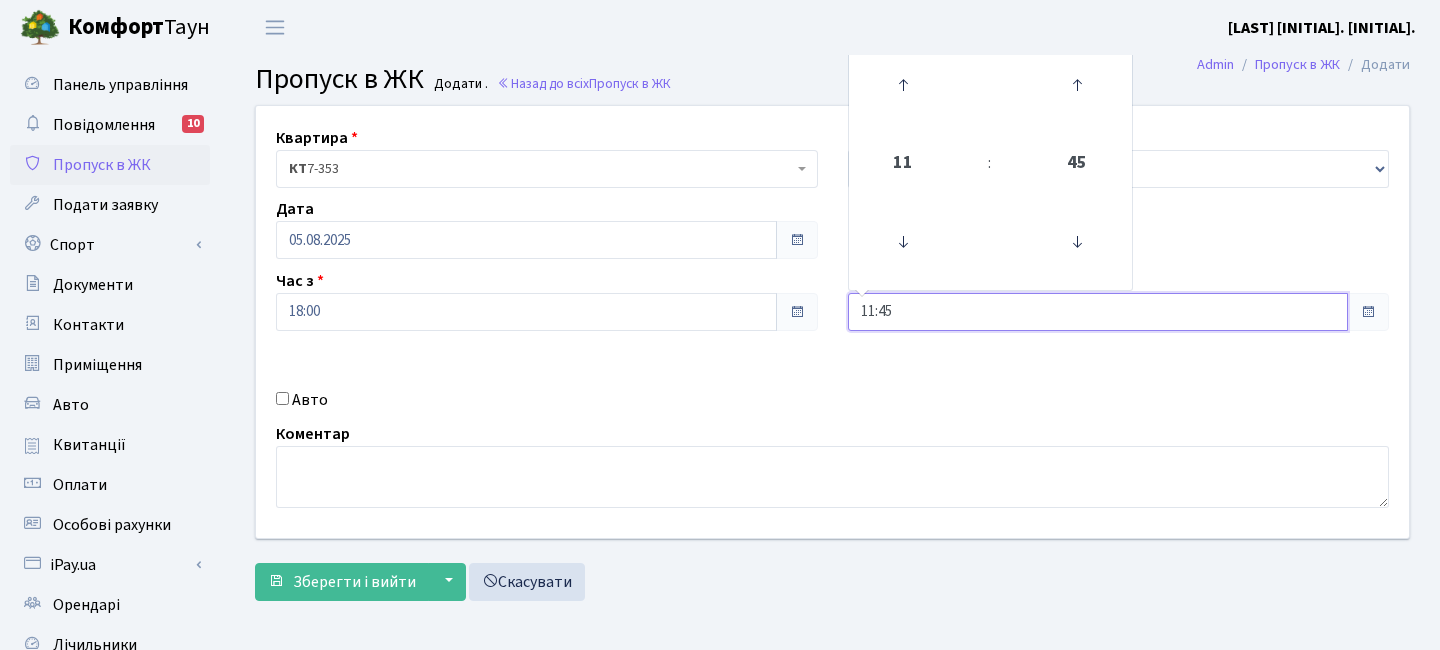 drag, startPoint x: 917, startPoint y: 310, endPoint x: 735, endPoint y: 290, distance: 183.0956 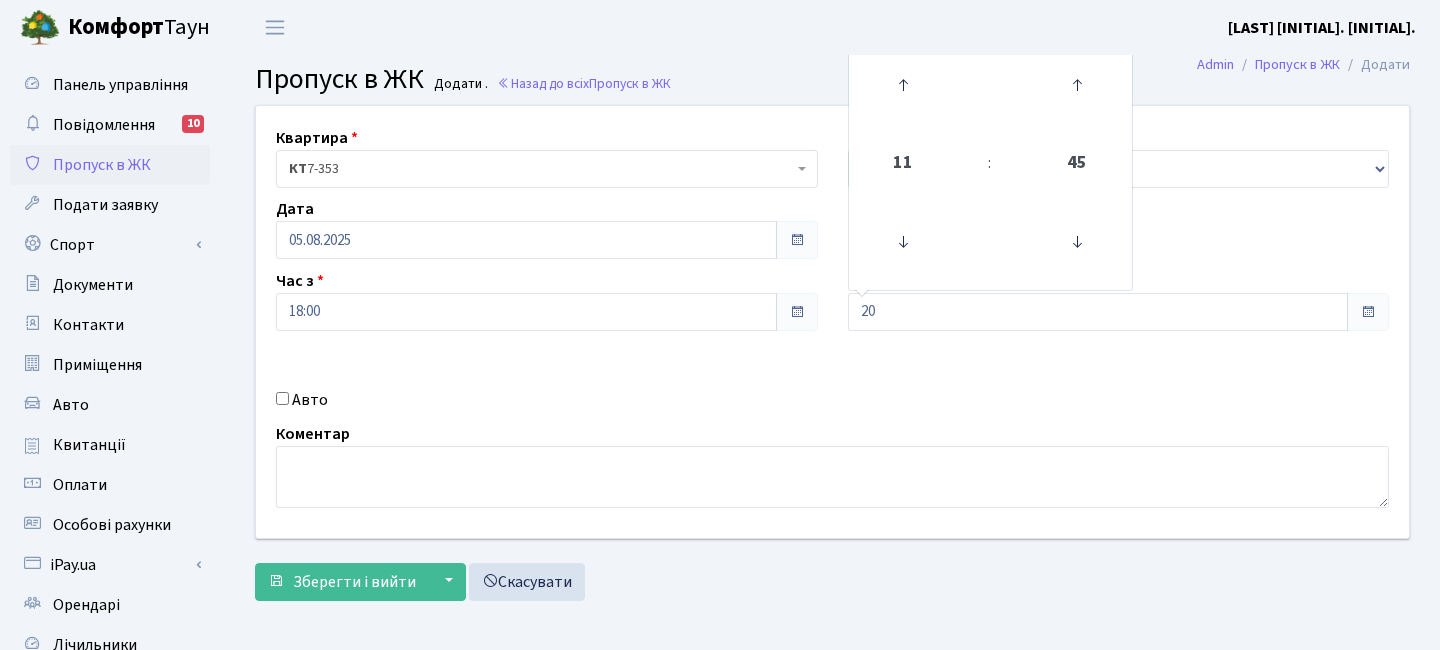 type on "20:00" 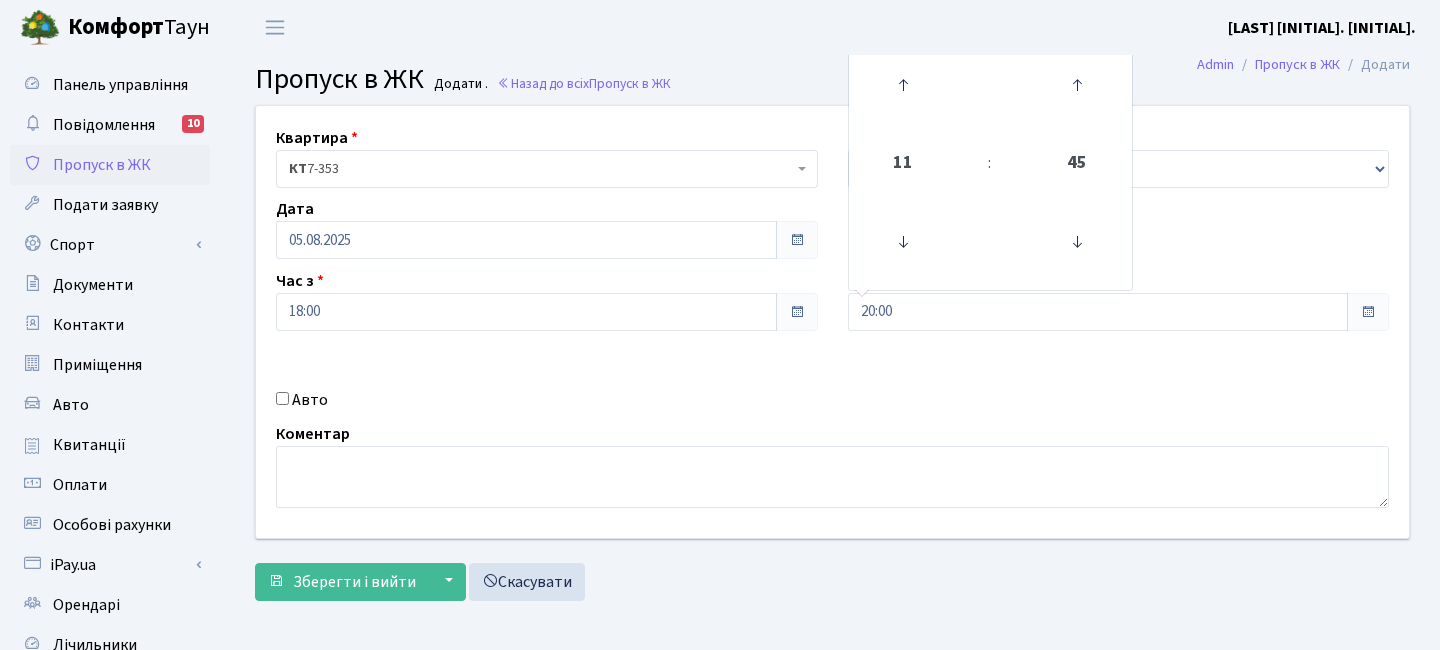 click on "Квартира
<b>КТ</b>&nbsp;&nbsp;&nbsp;&nbsp;7-353
<b>КТ</b>&nbsp;&nbsp;&nbsp;&nbsp;16-211
<b>КТ4</b>&nbsp;&nbsp;&nbsp;91
<b>КТ4</b>&nbsp;&nbsp;&nbsp;2-1
КТ     7-353
Тип
-
Доставка
Таксі
Гості
Сервіс
Дата
05.08.2025
11" at bounding box center (832, 322) 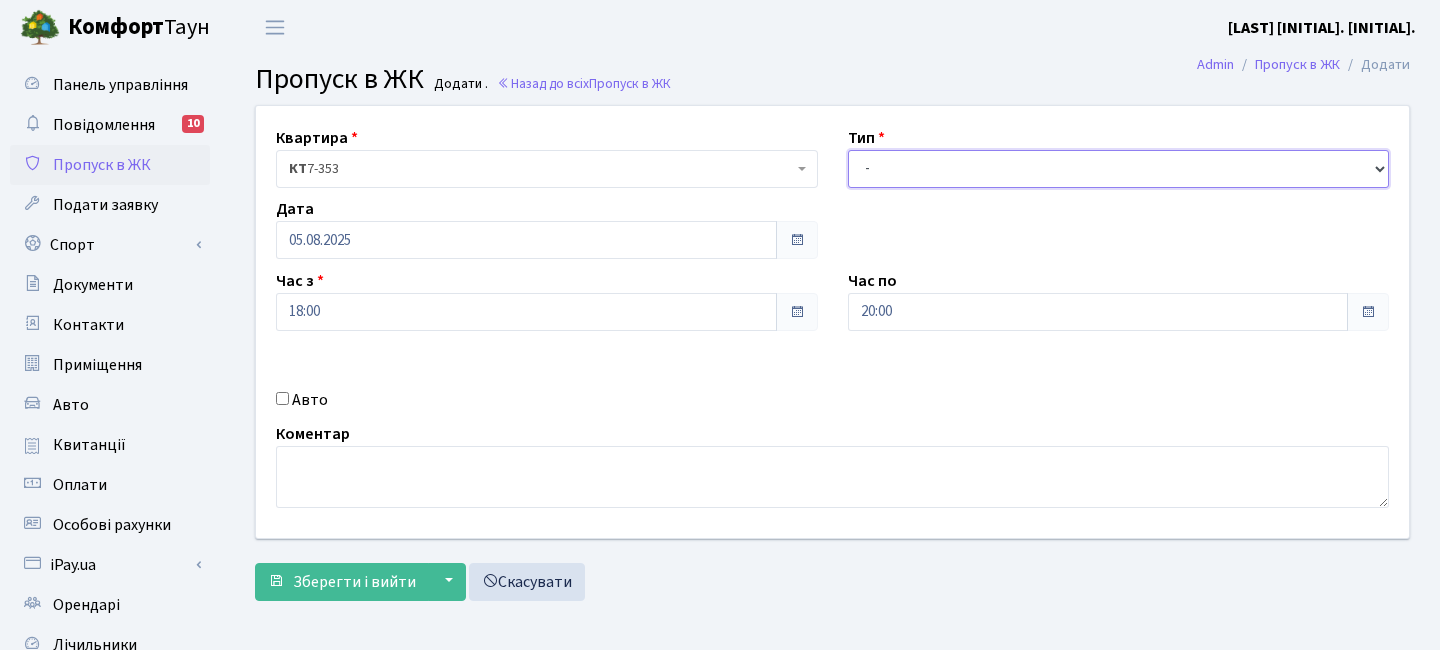 click on "-
Доставка
Таксі
Гості
Сервіс" at bounding box center (1119, 169) 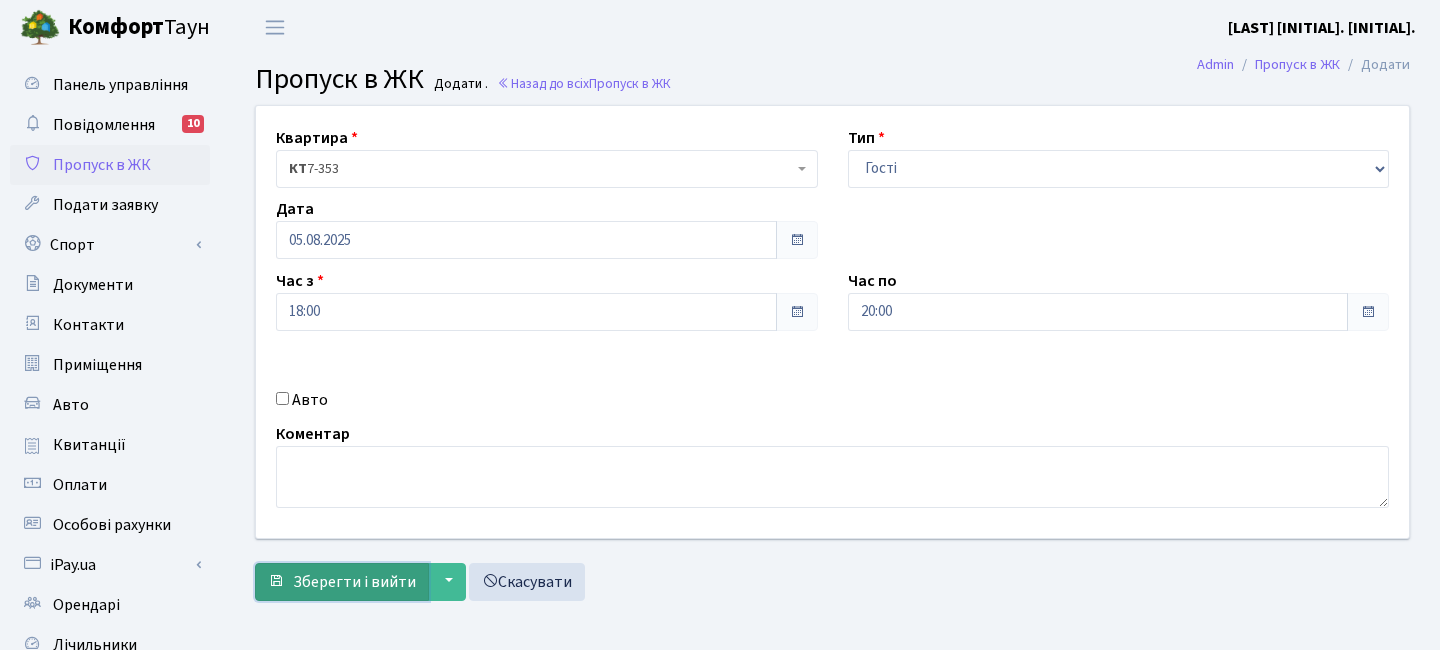 click on "Зберегти і вийти" at bounding box center (342, 582) 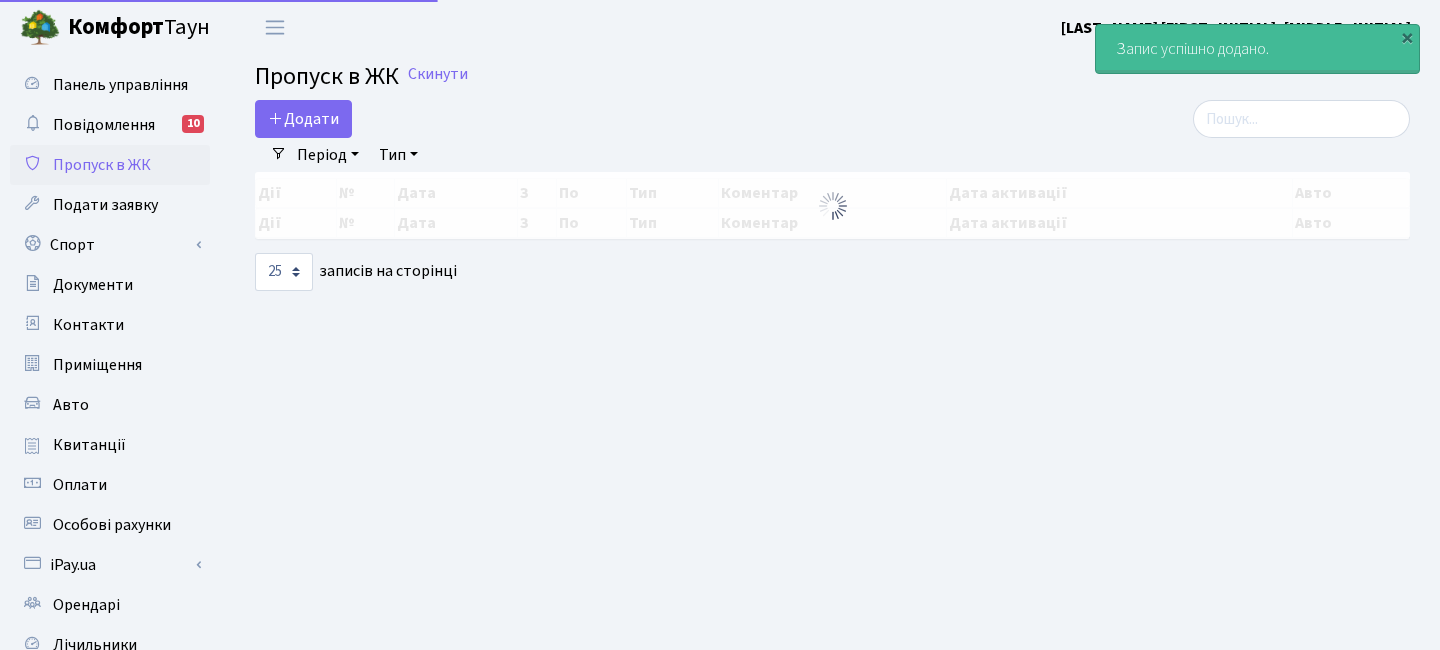 select on "25" 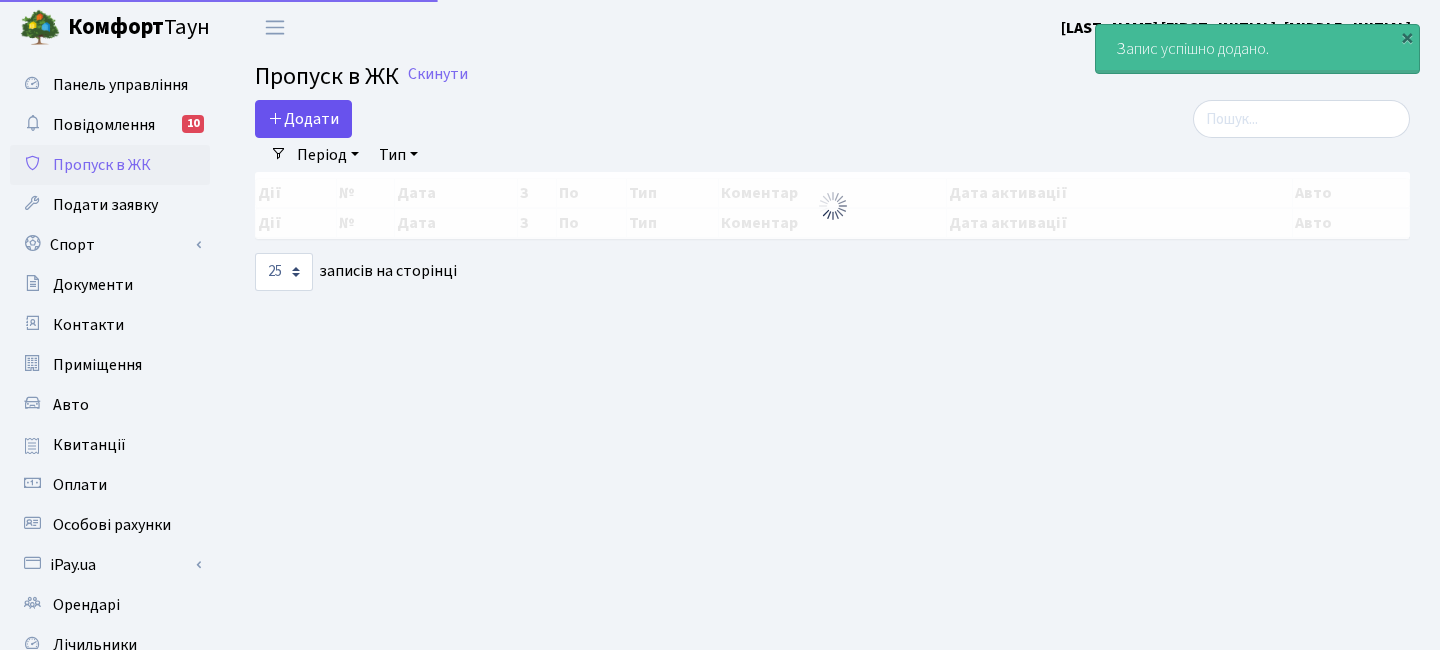 scroll, scrollTop: 0, scrollLeft: 0, axis: both 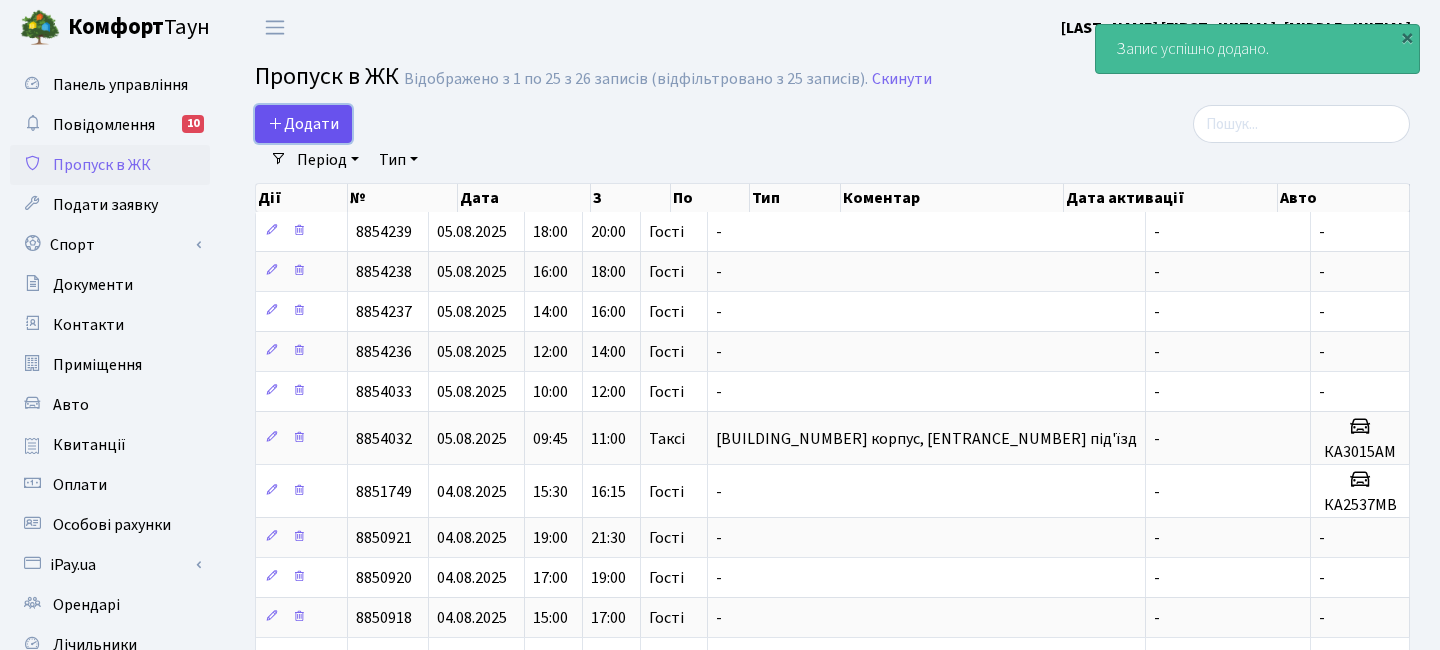 click on "Додати" at bounding box center [303, 124] 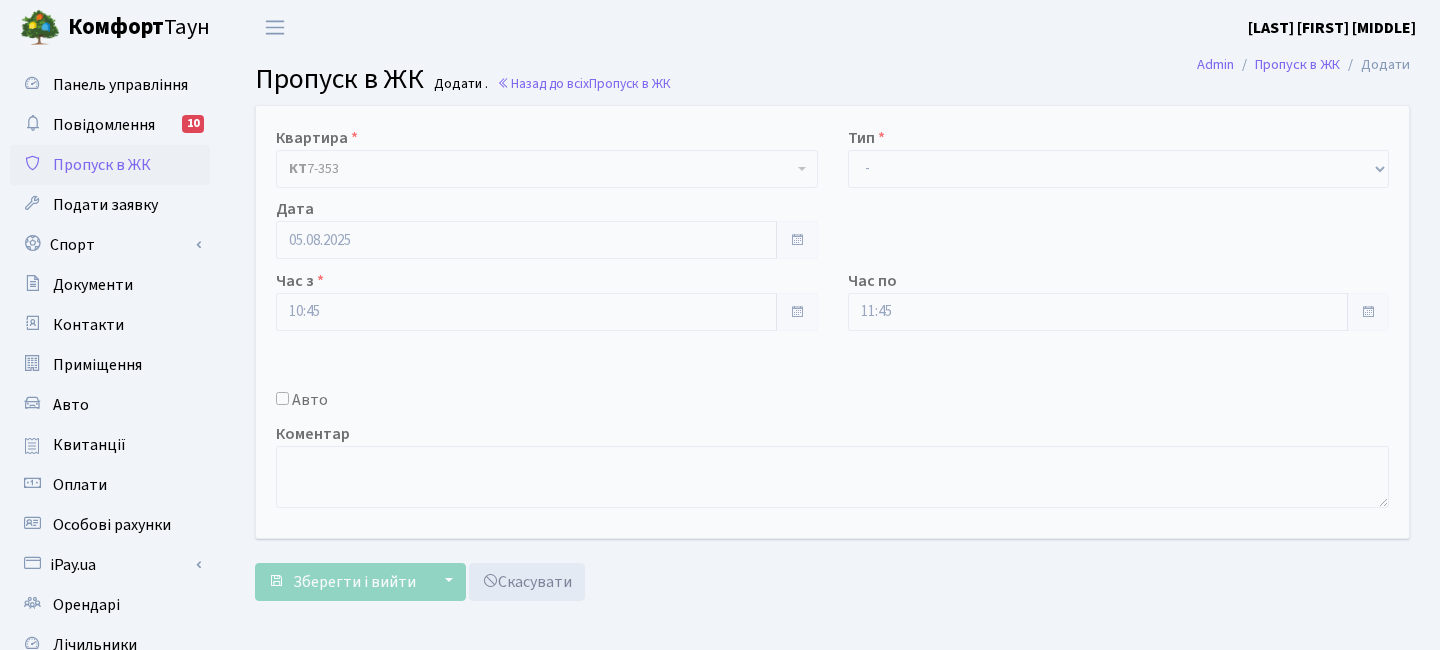 scroll, scrollTop: 0, scrollLeft: 0, axis: both 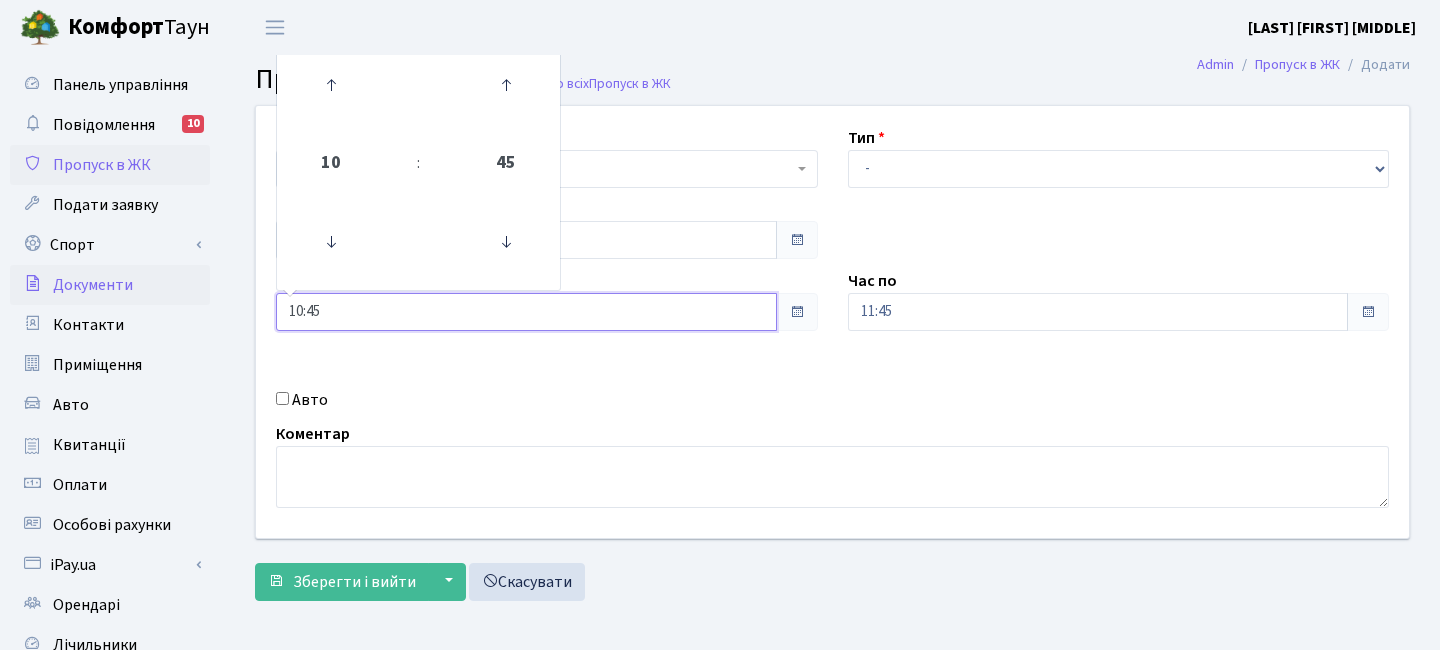 drag, startPoint x: 333, startPoint y: 303, endPoint x: 197, endPoint y: 286, distance: 137.05838 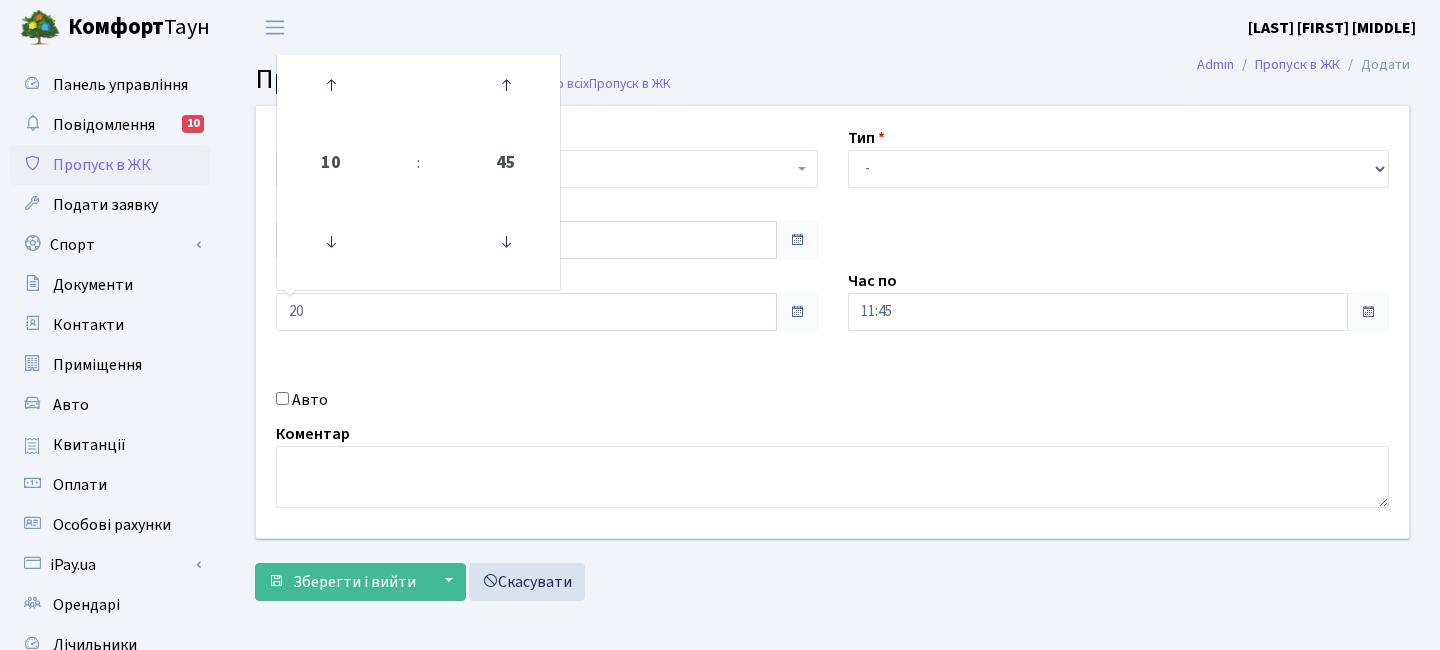 type on "20:00" 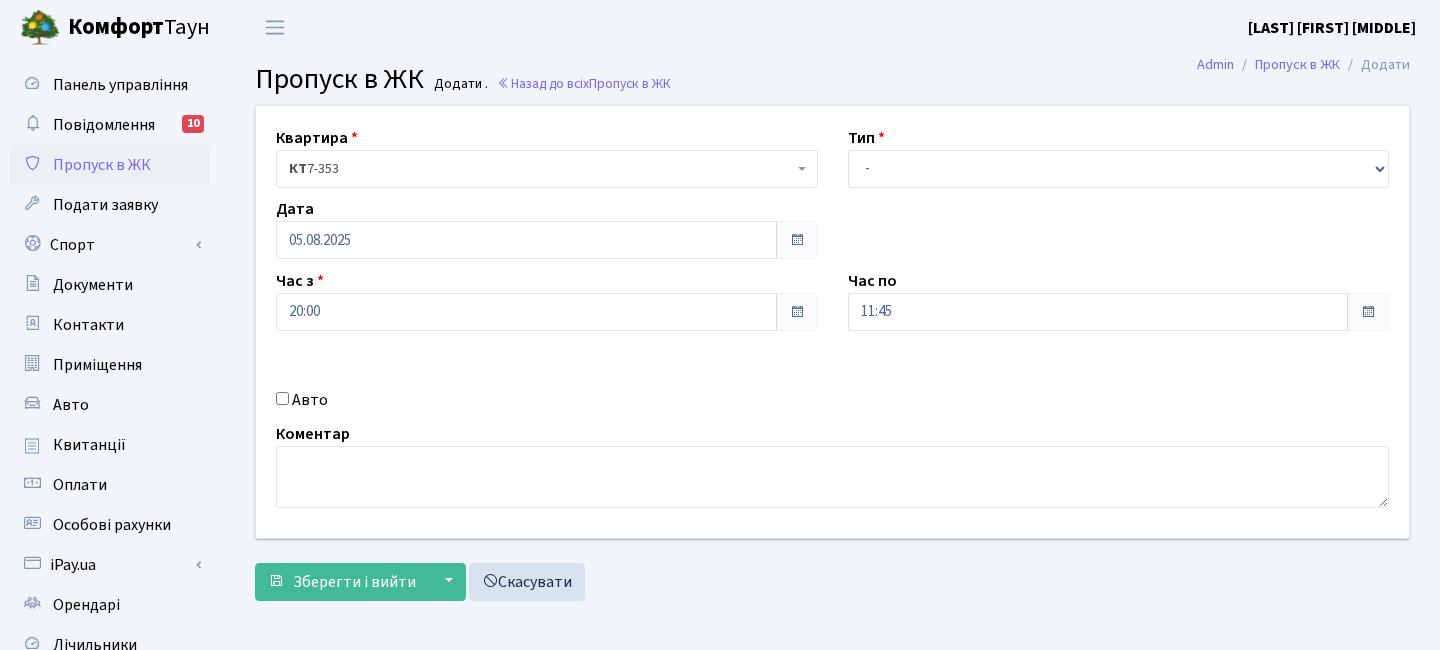 click on "Авто" at bounding box center (547, 400) 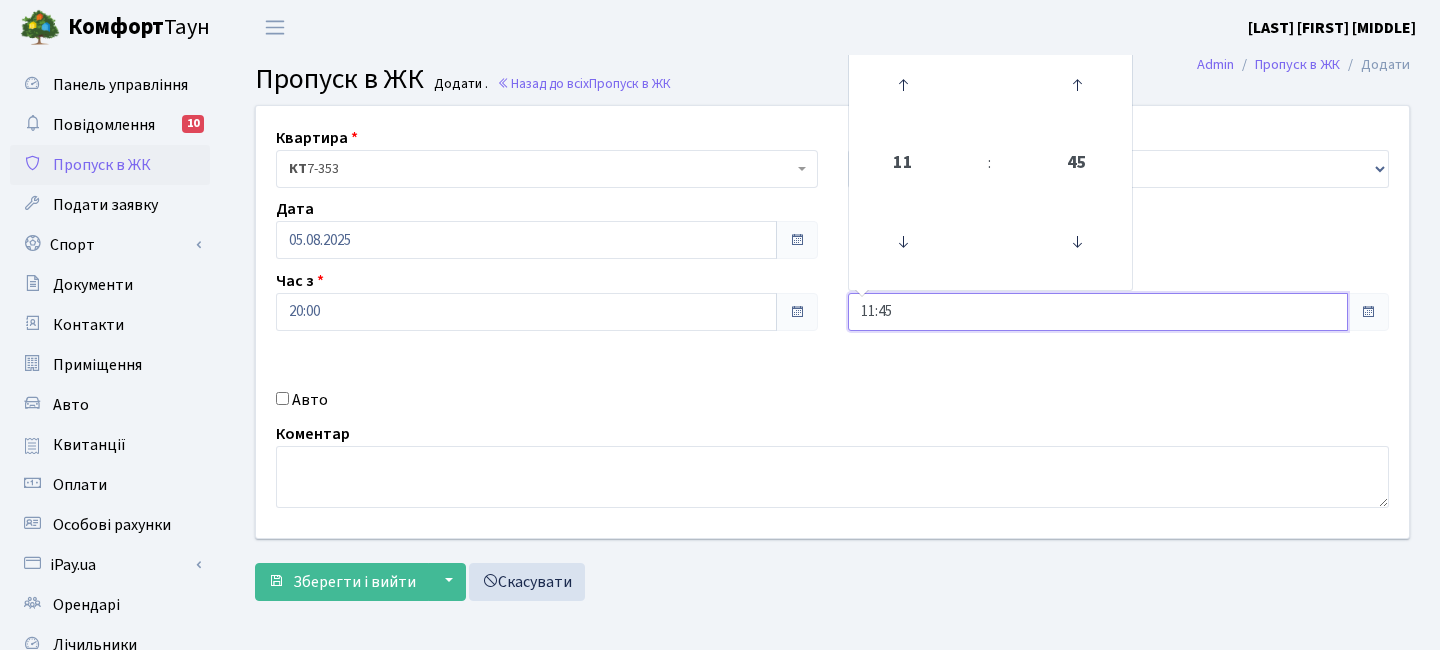 drag, startPoint x: 897, startPoint y: 304, endPoint x: 802, endPoint y: 302, distance: 95.02105 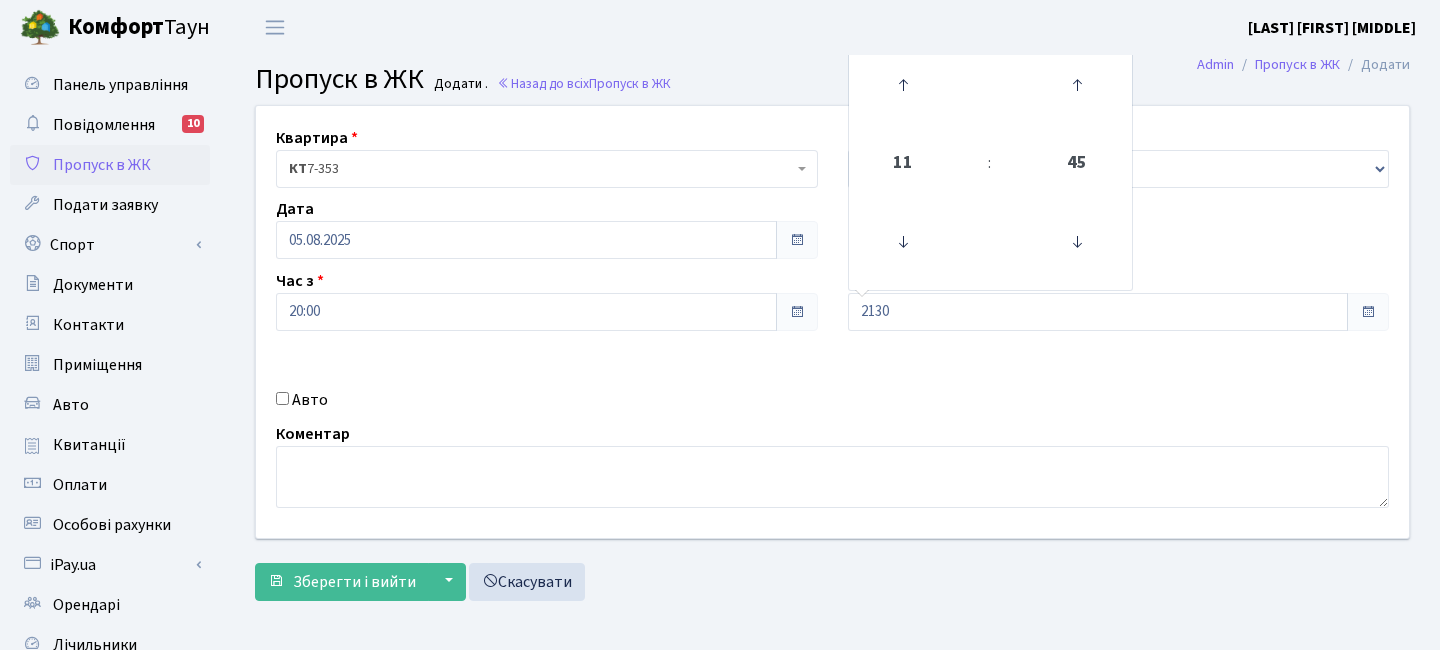 type on "21:30" 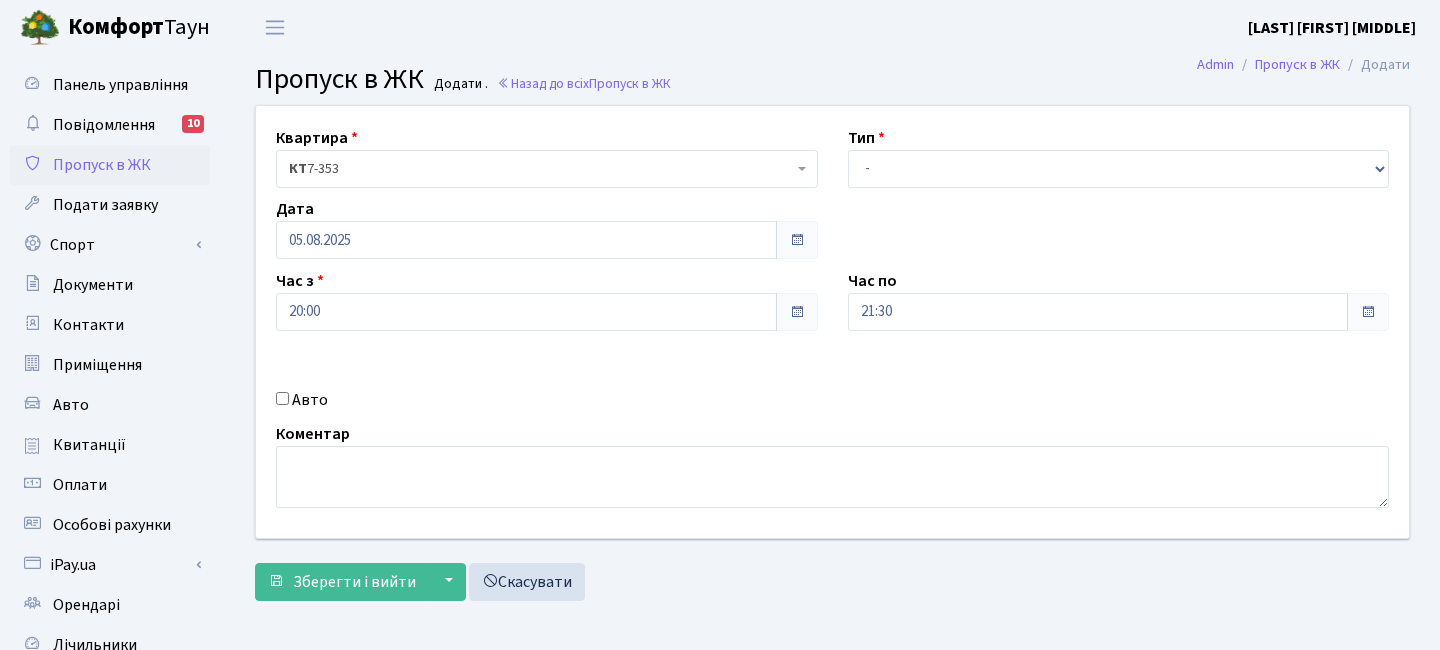 click on "Авто" at bounding box center [547, 400] 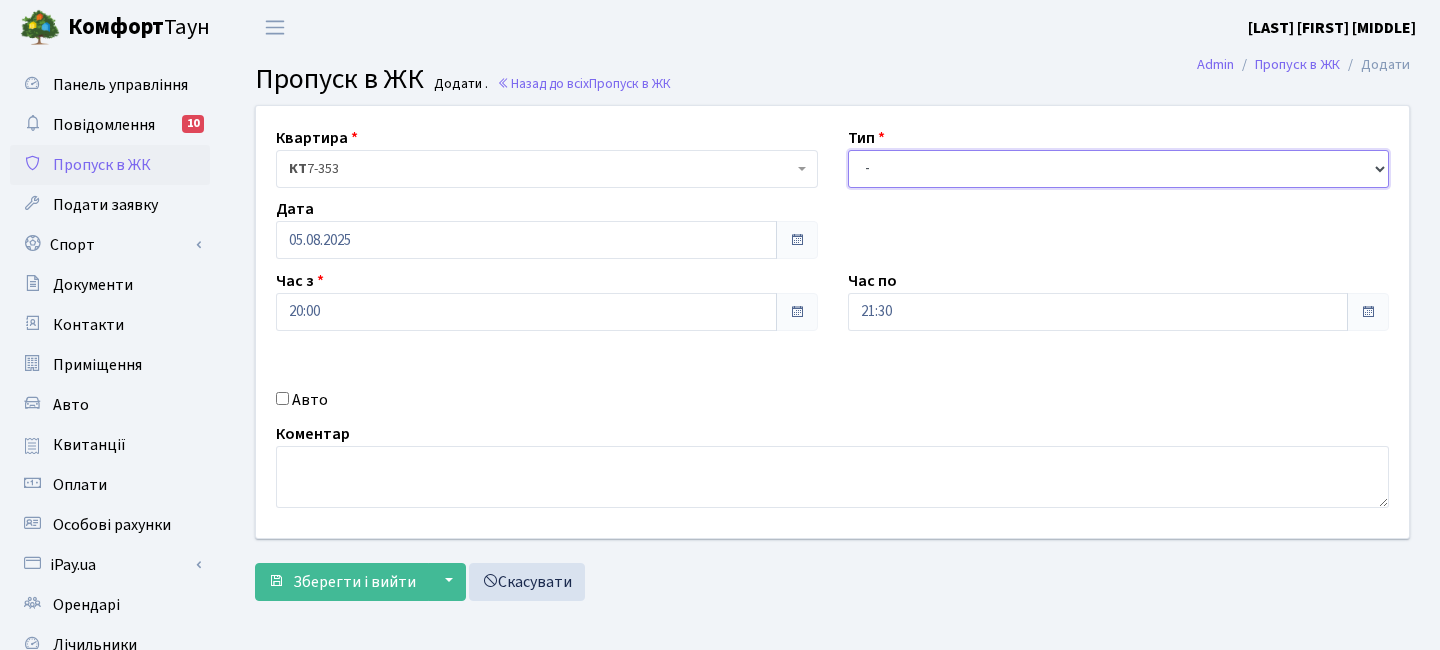 click on "-
Доставка
Таксі
Гості
Сервіс" at bounding box center (1119, 169) 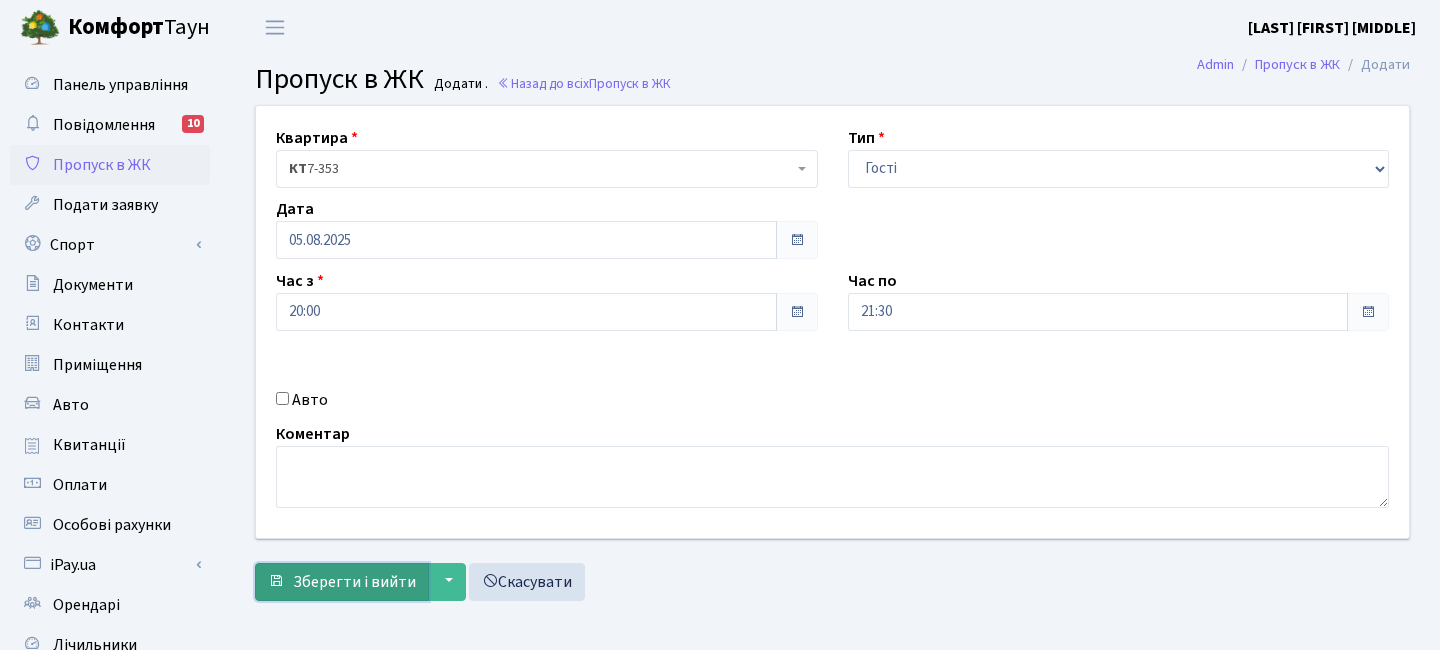 click on "Зберегти і вийти" at bounding box center (354, 582) 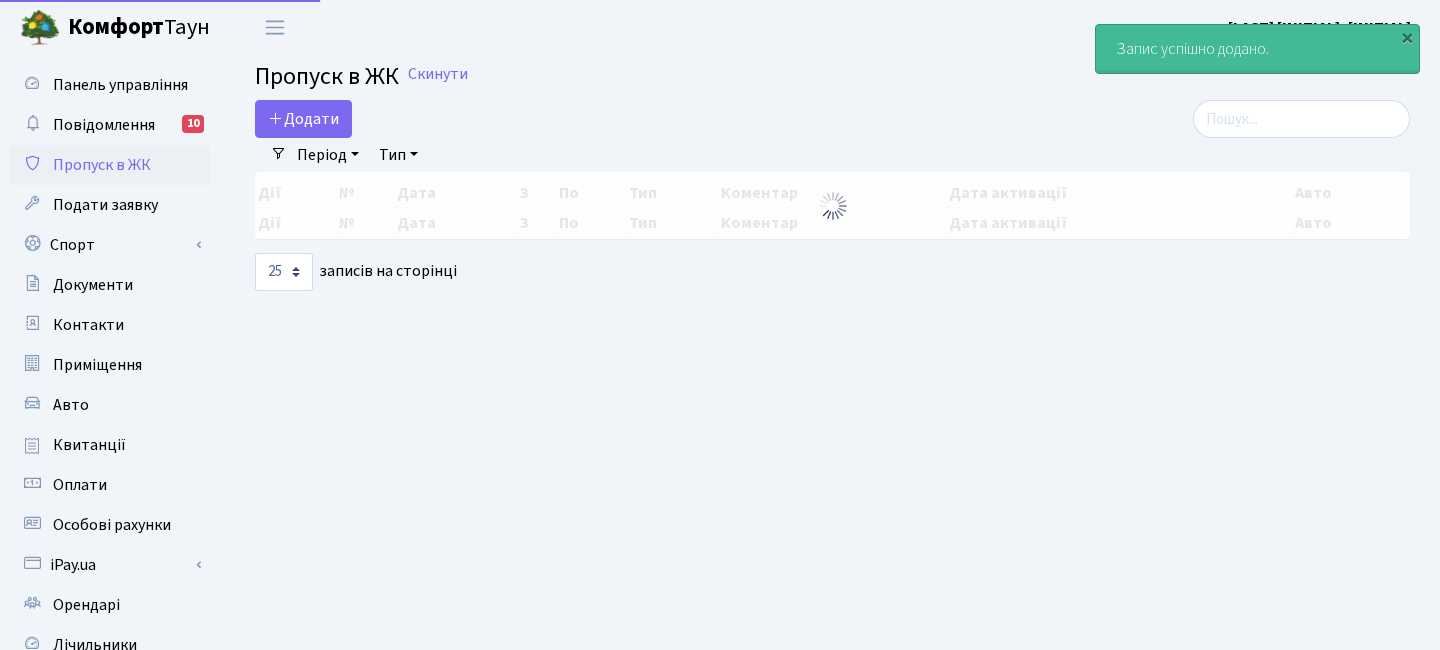 select on "25" 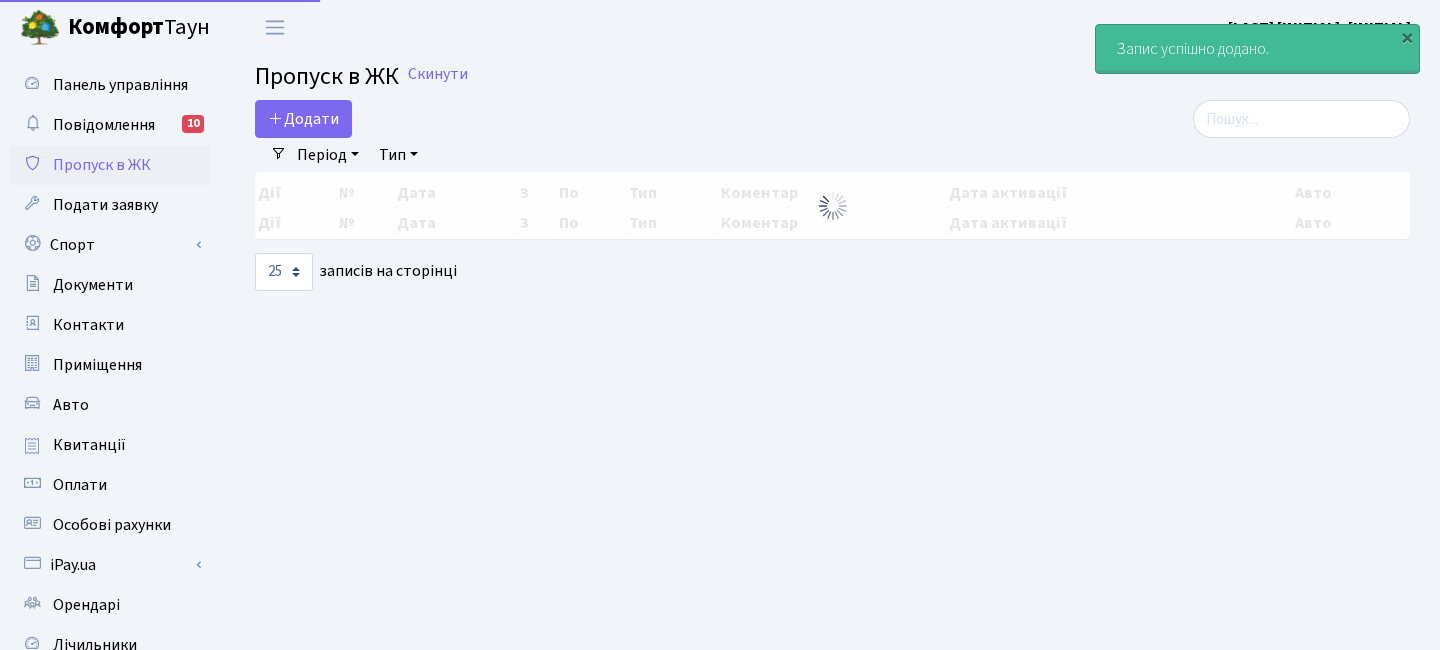 scroll, scrollTop: 0, scrollLeft: 0, axis: both 